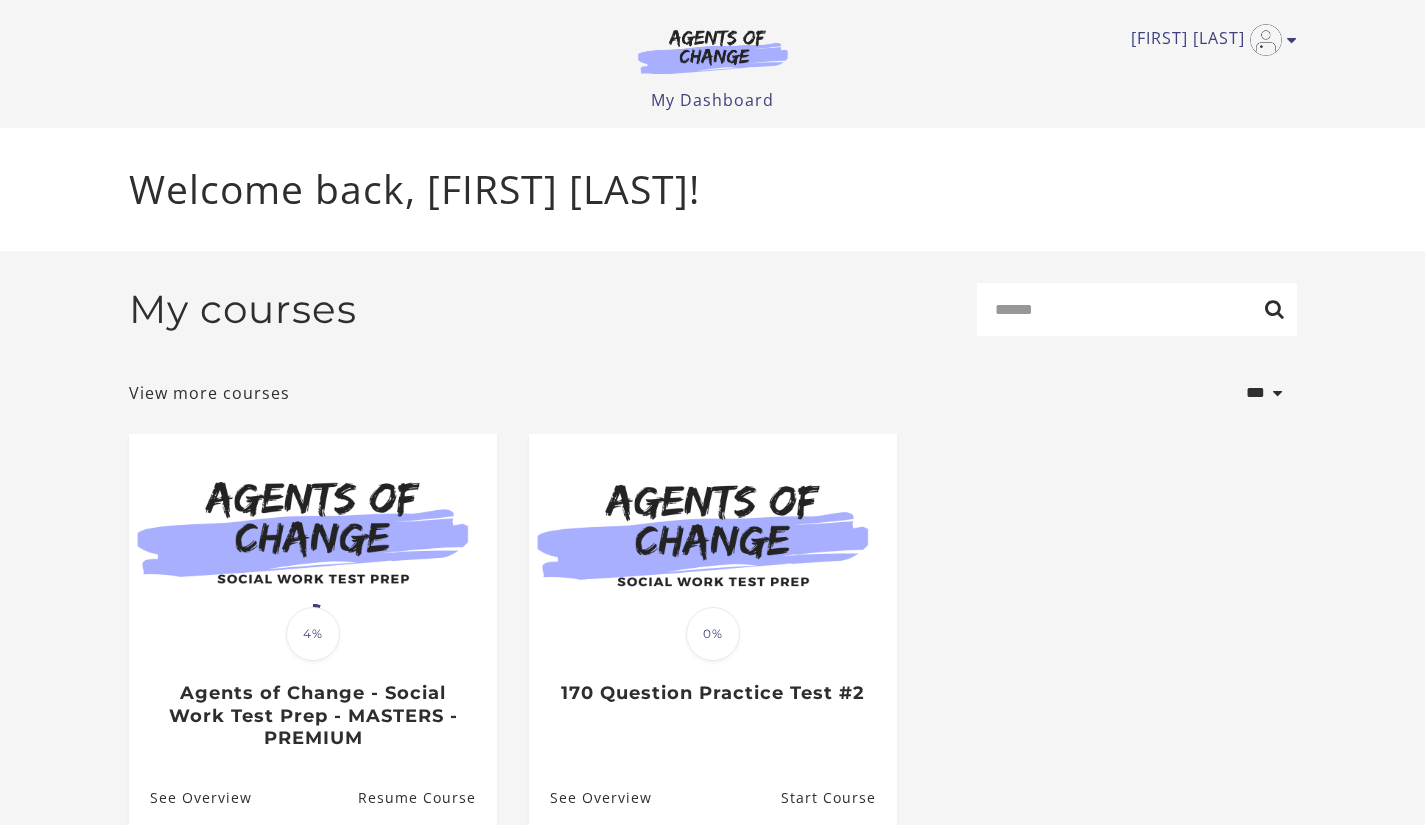 scroll, scrollTop: 0, scrollLeft: 0, axis: both 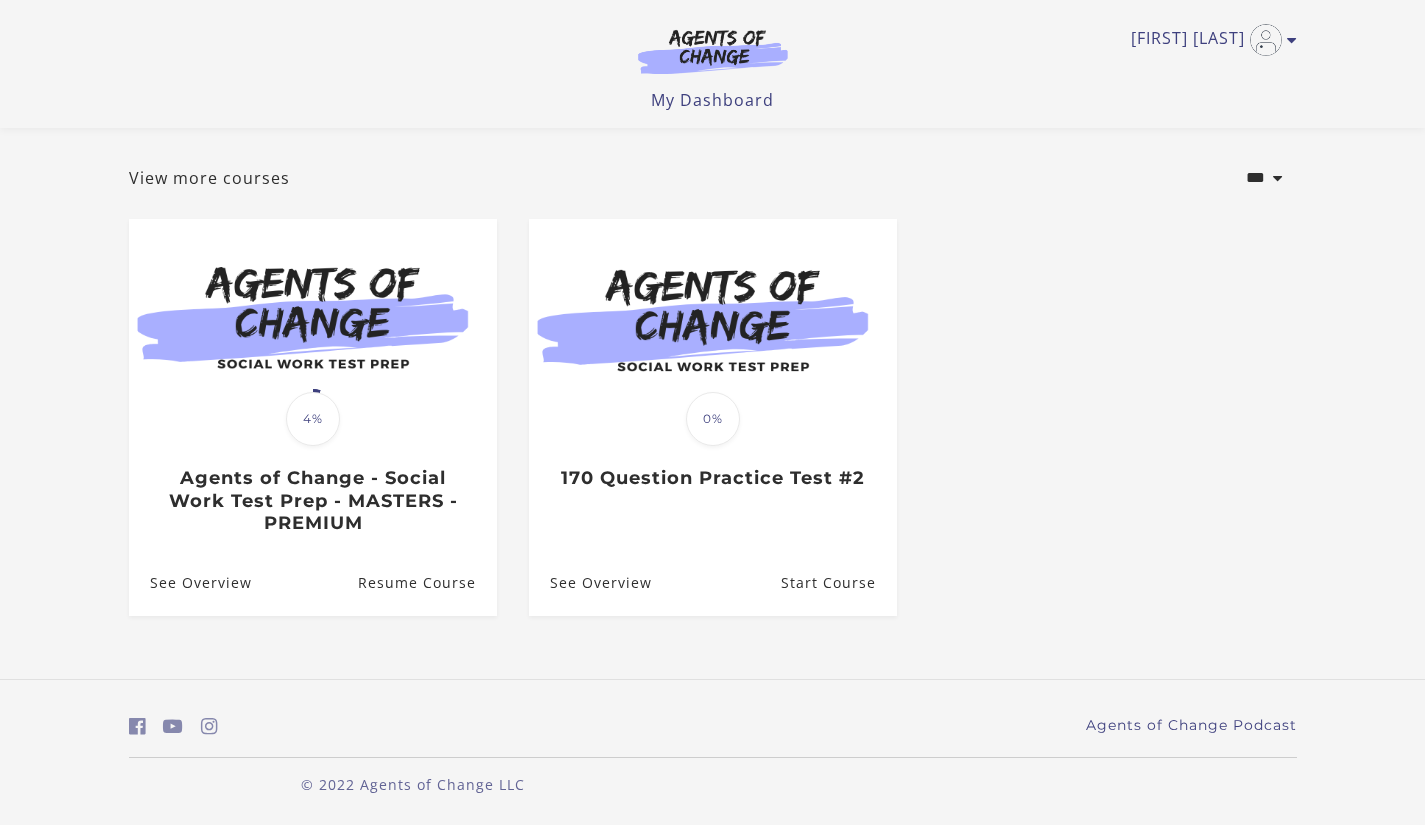 click at bounding box center [313, 318] 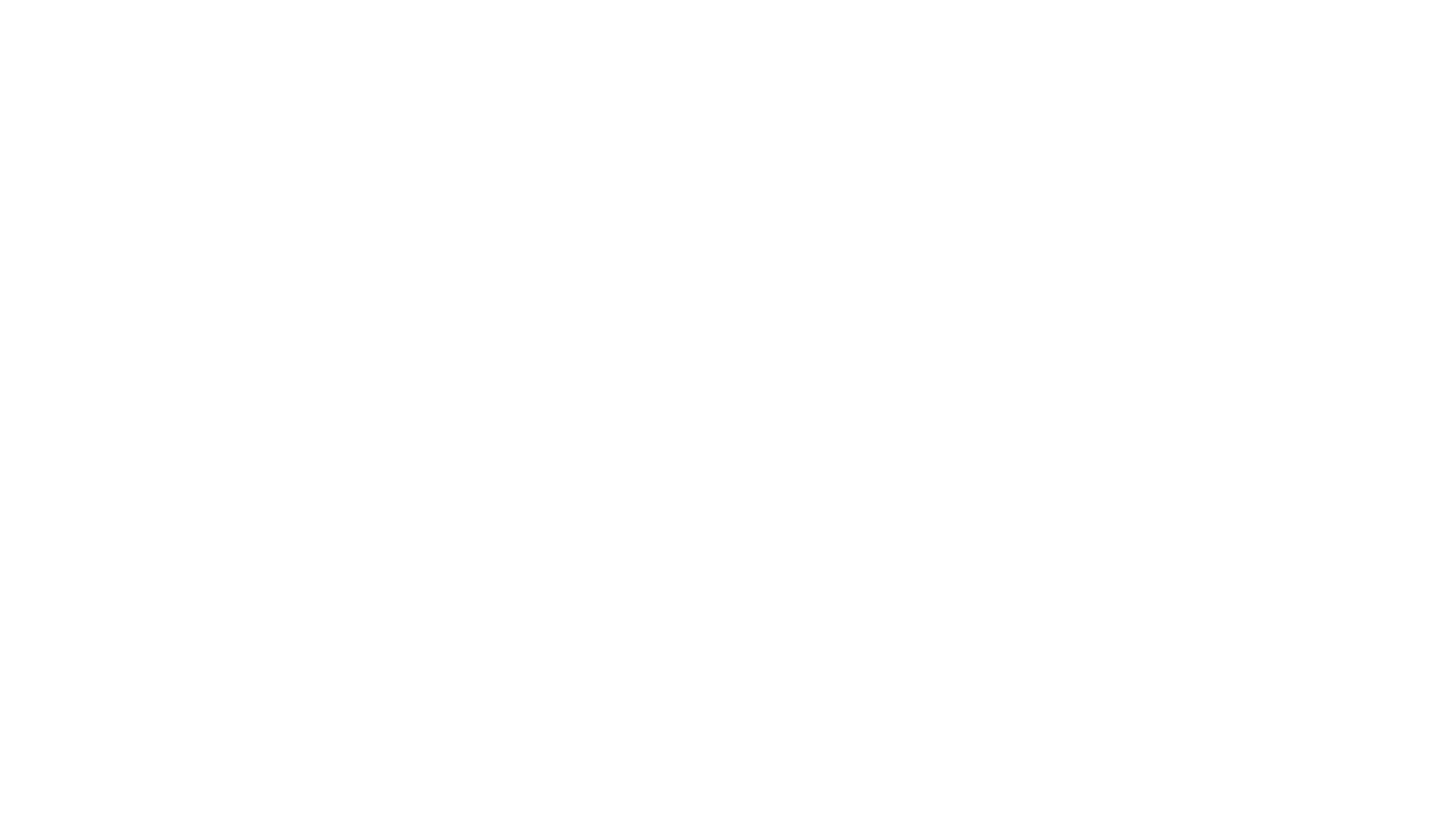 scroll, scrollTop: 0, scrollLeft: 0, axis: both 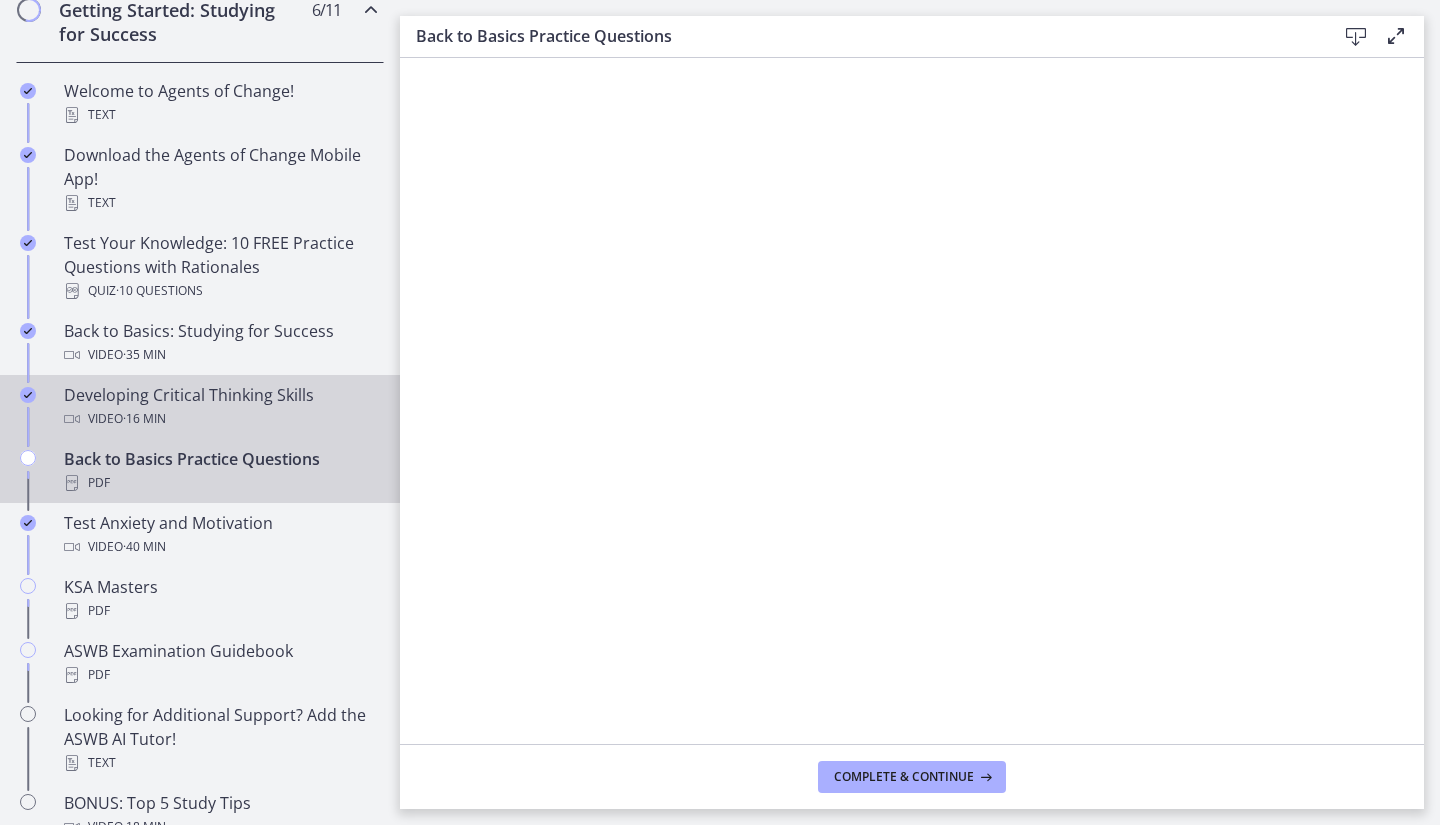 click on "Developing Critical Thinking Skills
Video
·  16 min" at bounding box center (220, 407) 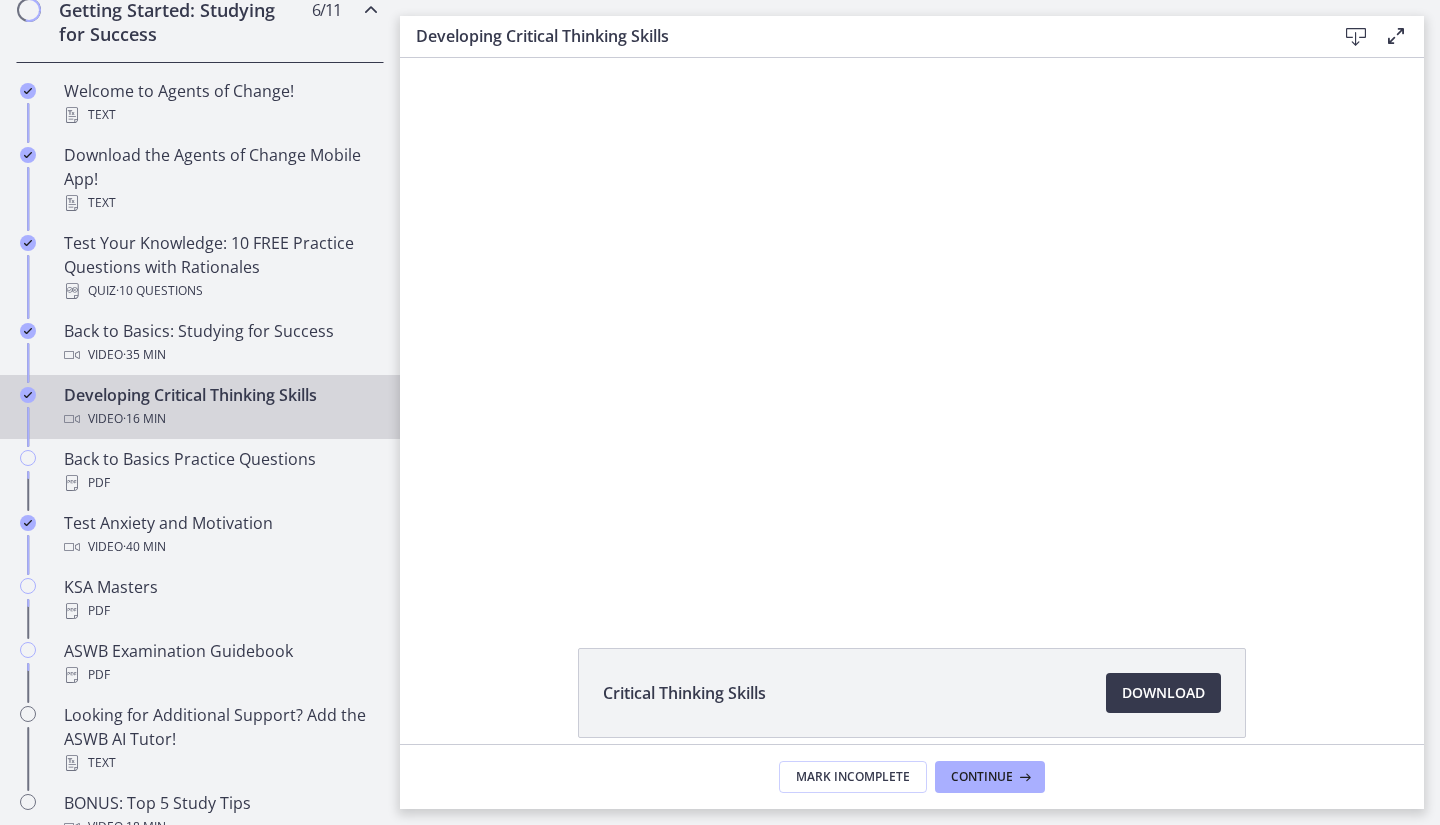scroll, scrollTop: 0, scrollLeft: 0, axis: both 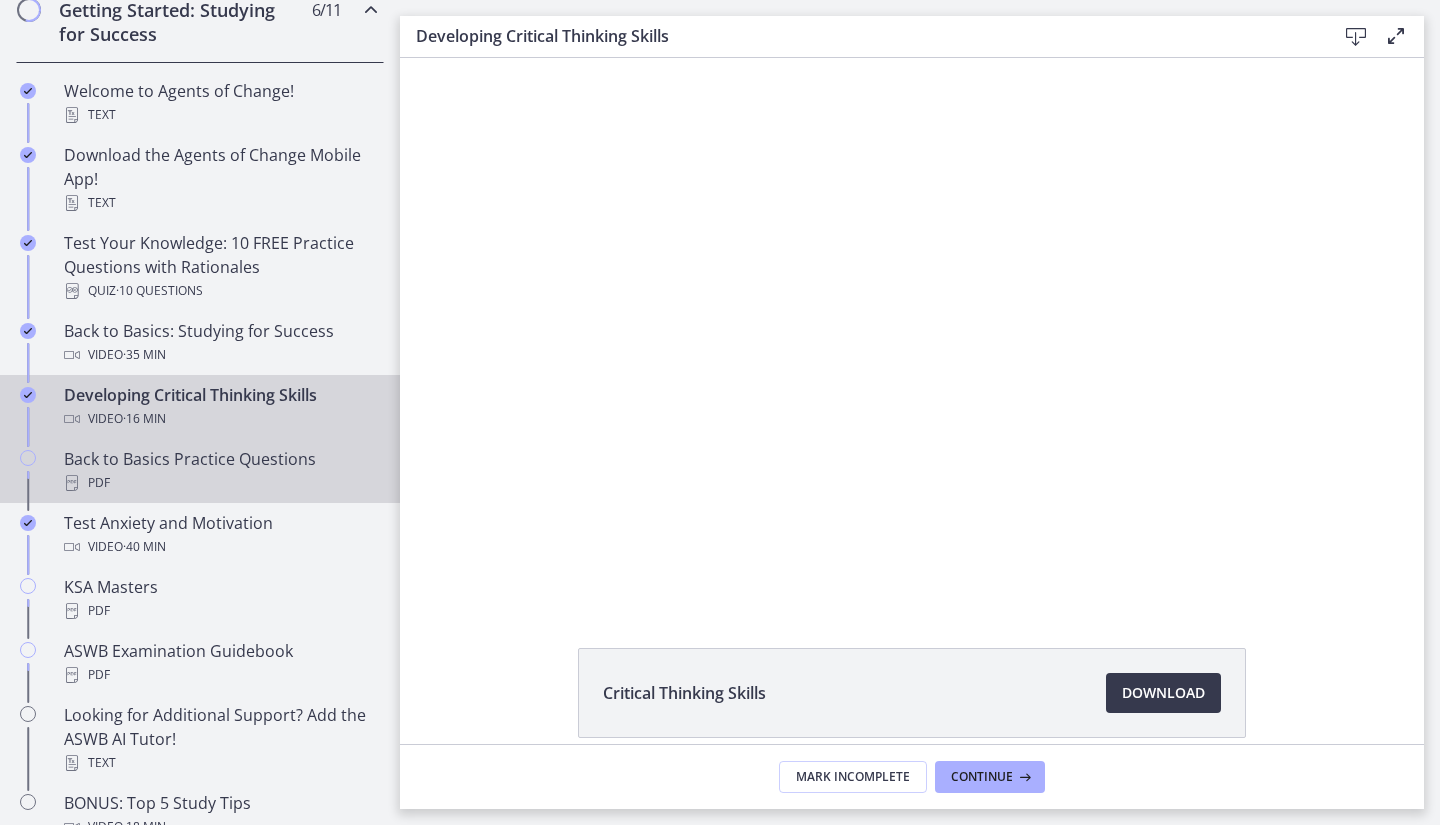click on "PDF" at bounding box center (220, 483) 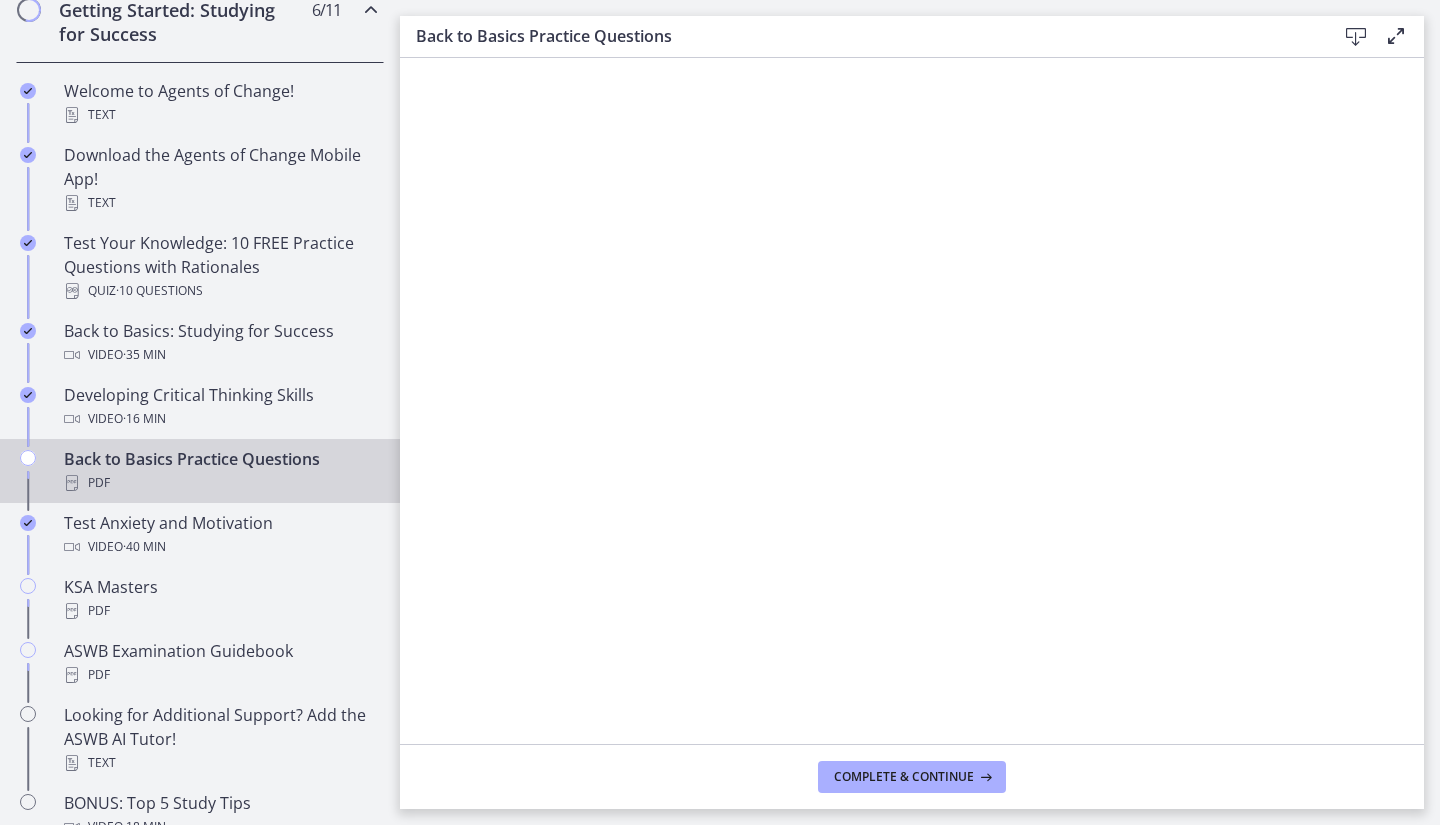 click on "Back to Basics Practice Questions
PDF" at bounding box center [220, 471] 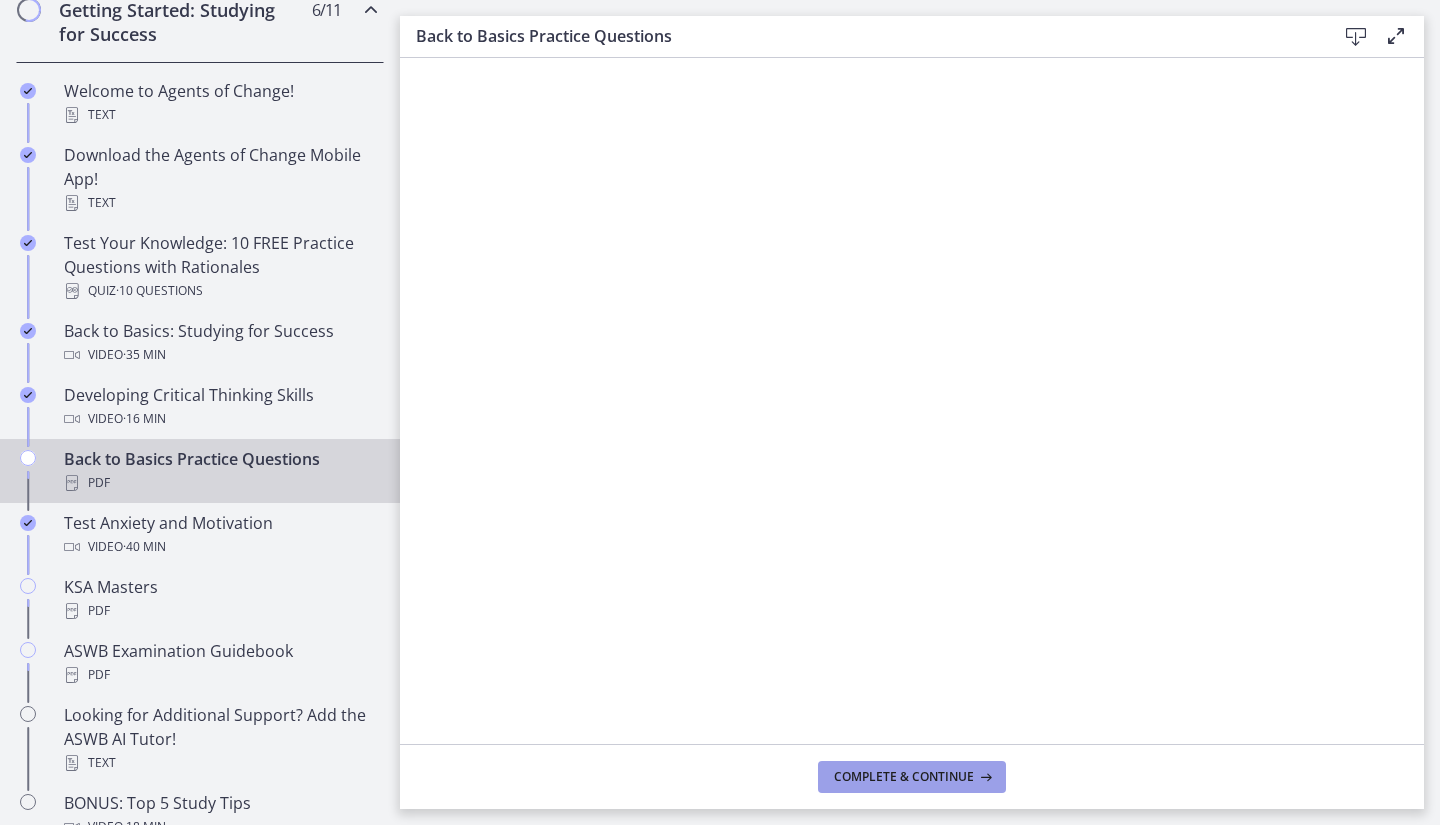 click on "Complete & continue" at bounding box center (904, 777) 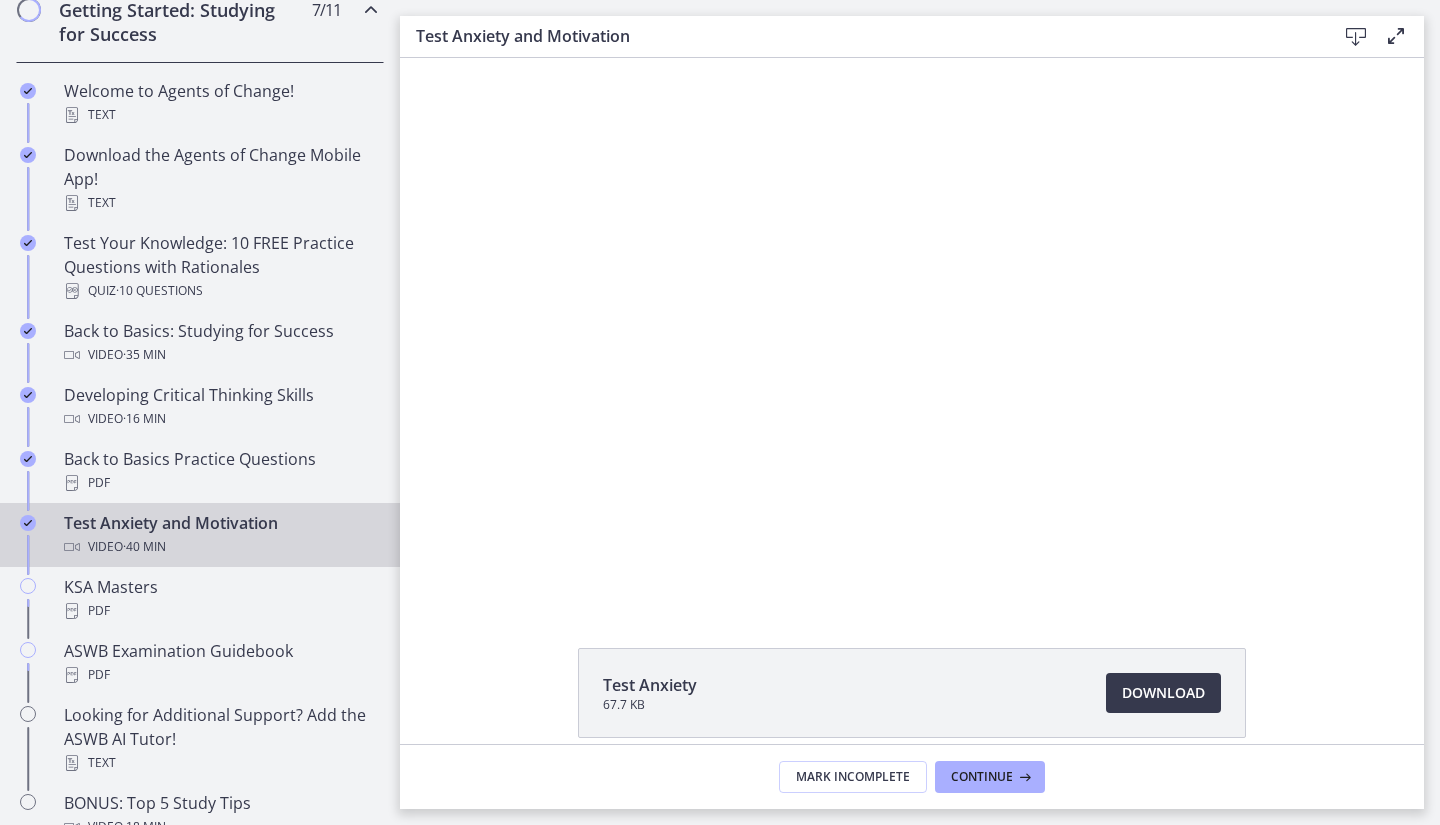 scroll, scrollTop: 0, scrollLeft: 0, axis: both 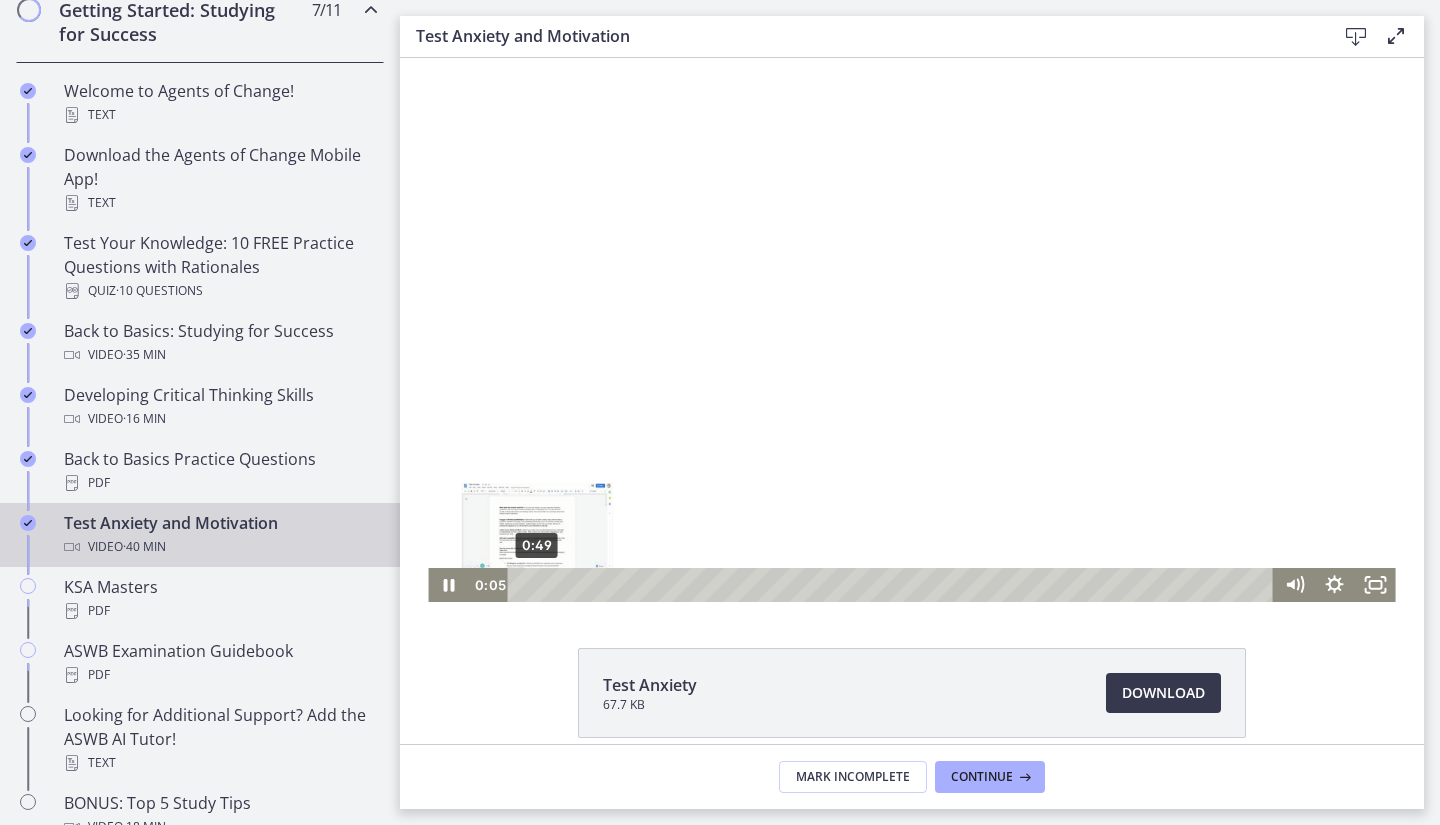 click on "0:49" at bounding box center [893, 585] 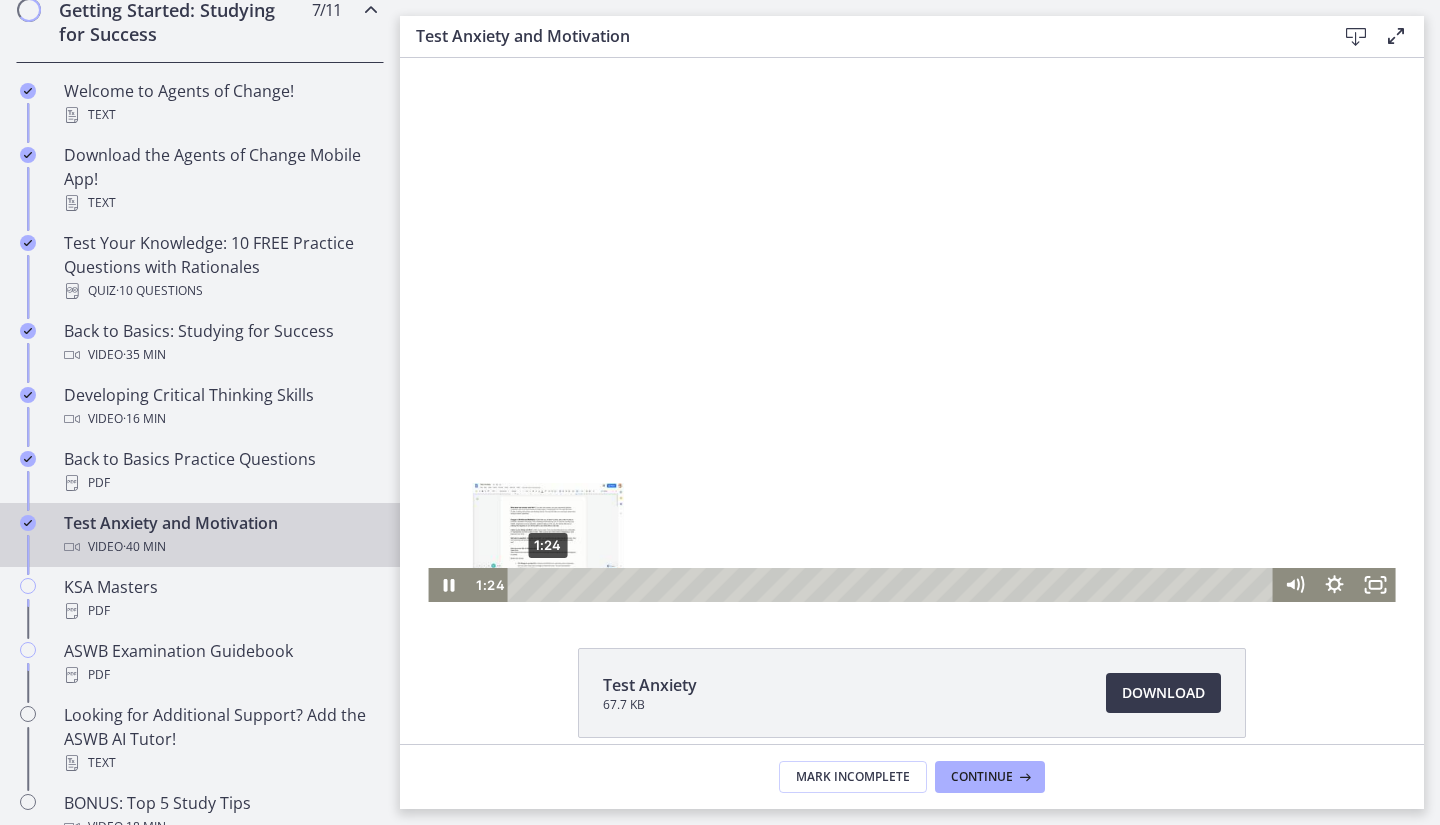 click on "1:24" at bounding box center (893, 585) 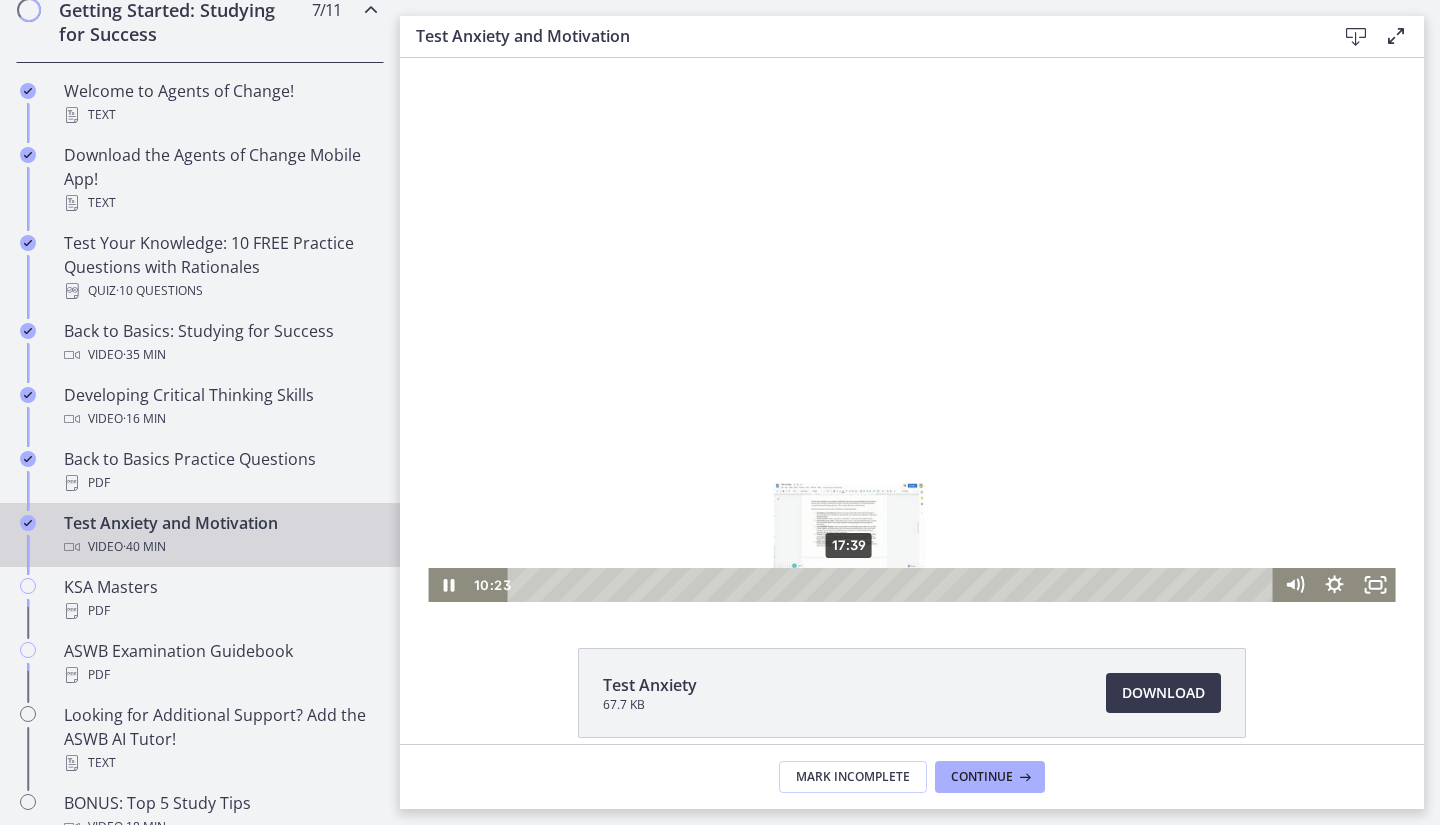 click on "17:39" at bounding box center (893, 585) 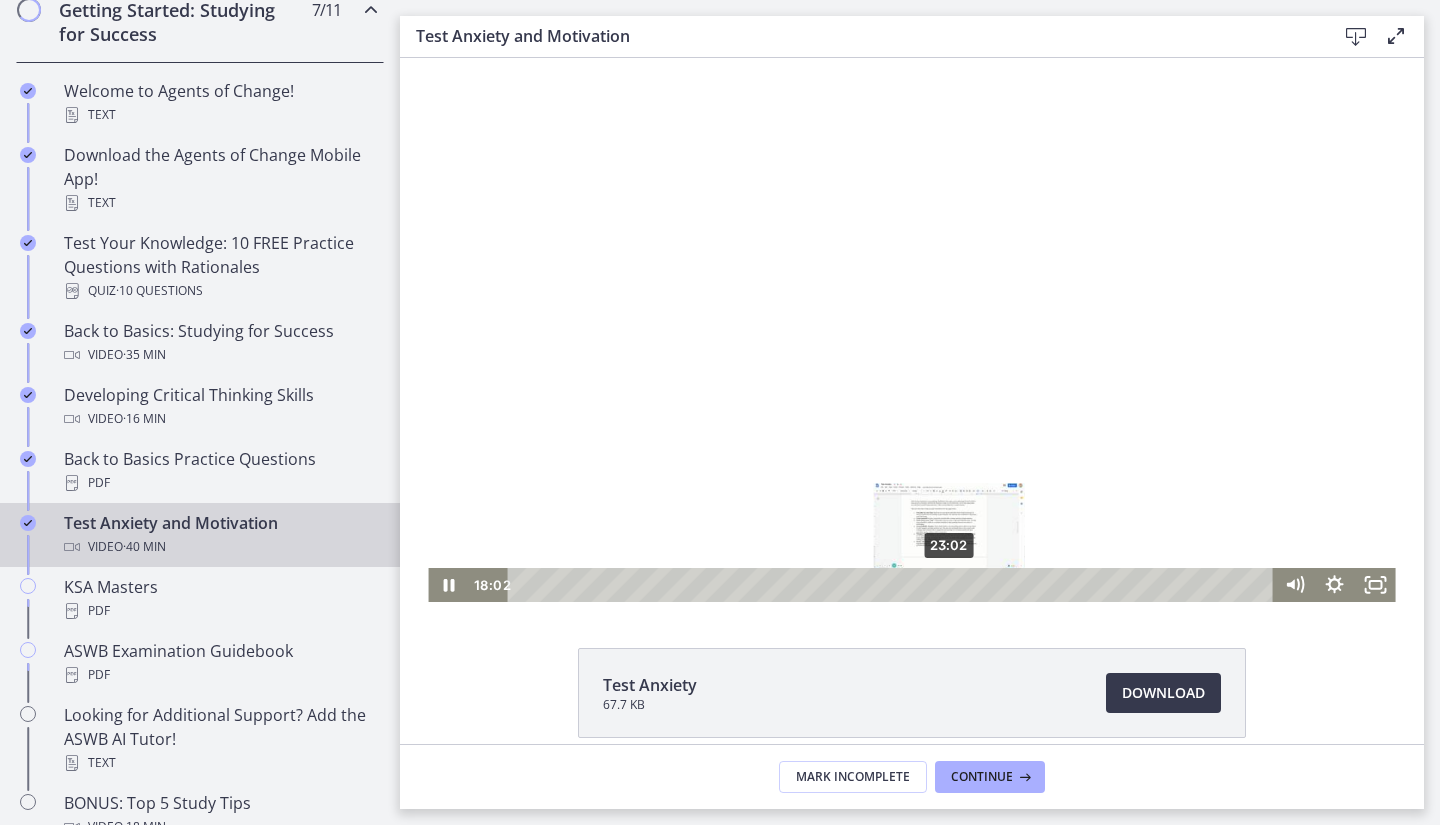click on "23:02" at bounding box center (893, 585) 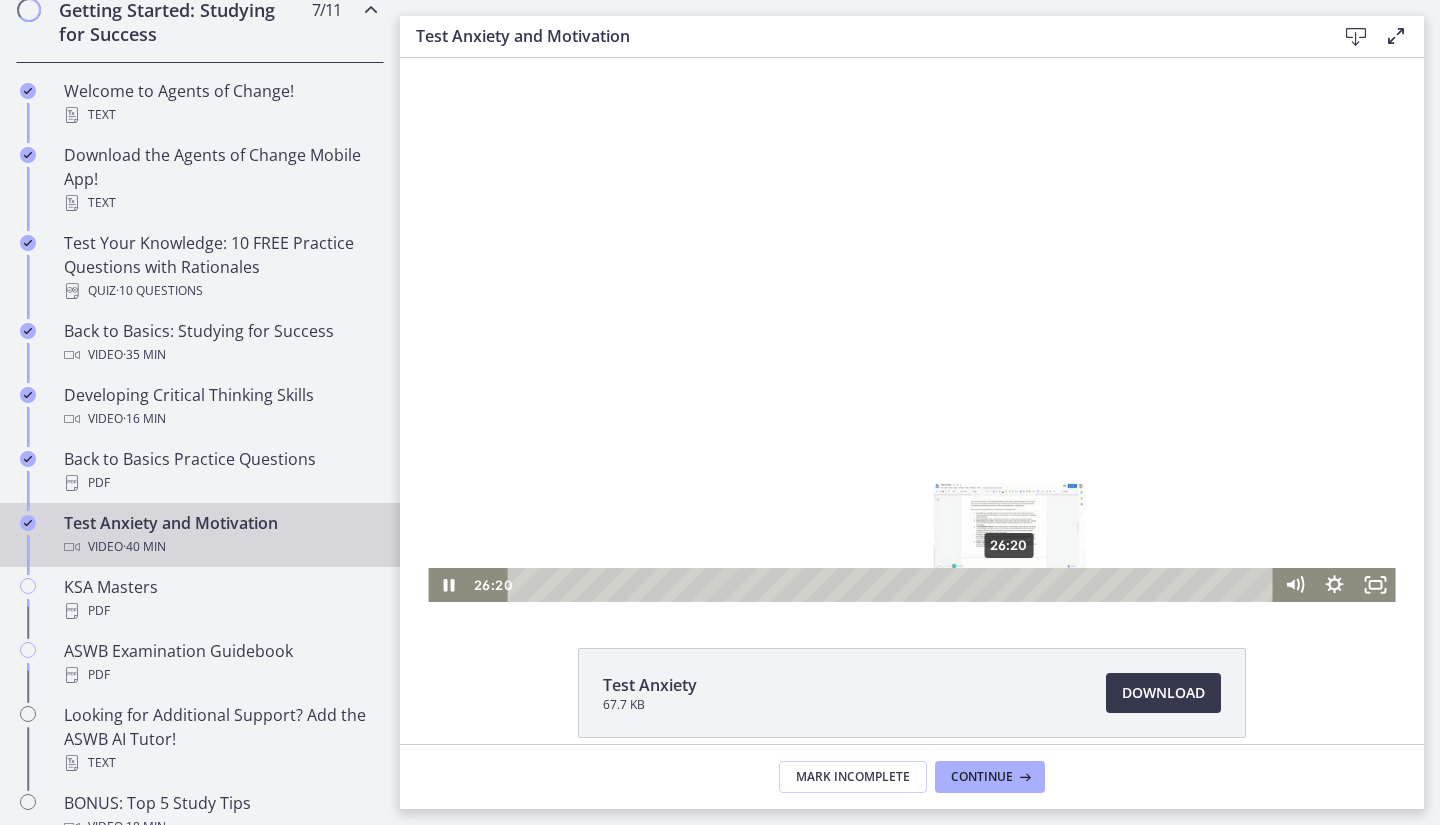 click on "26:20" at bounding box center (893, 585) 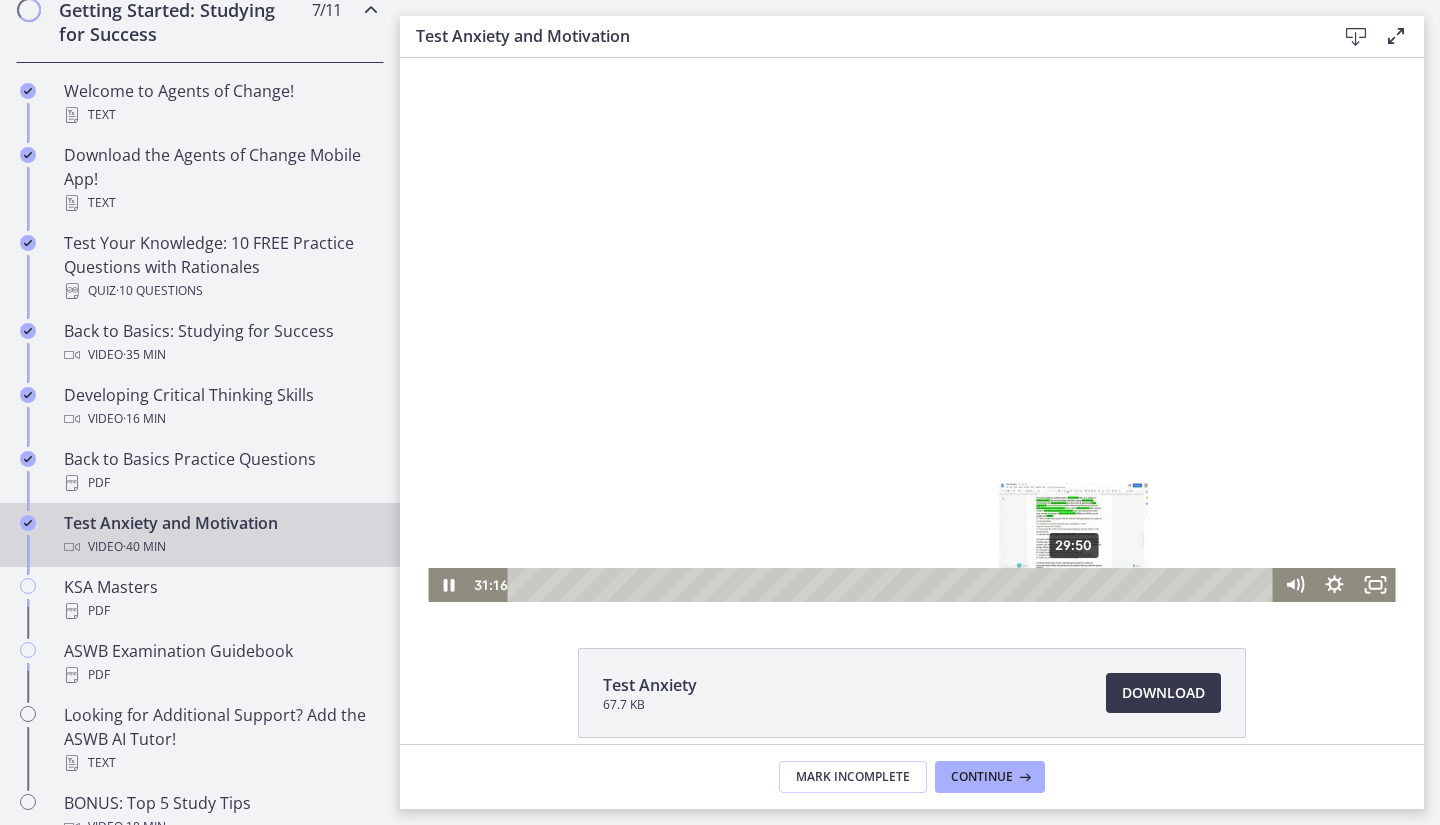 click on "29:50" at bounding box center (893, 585) 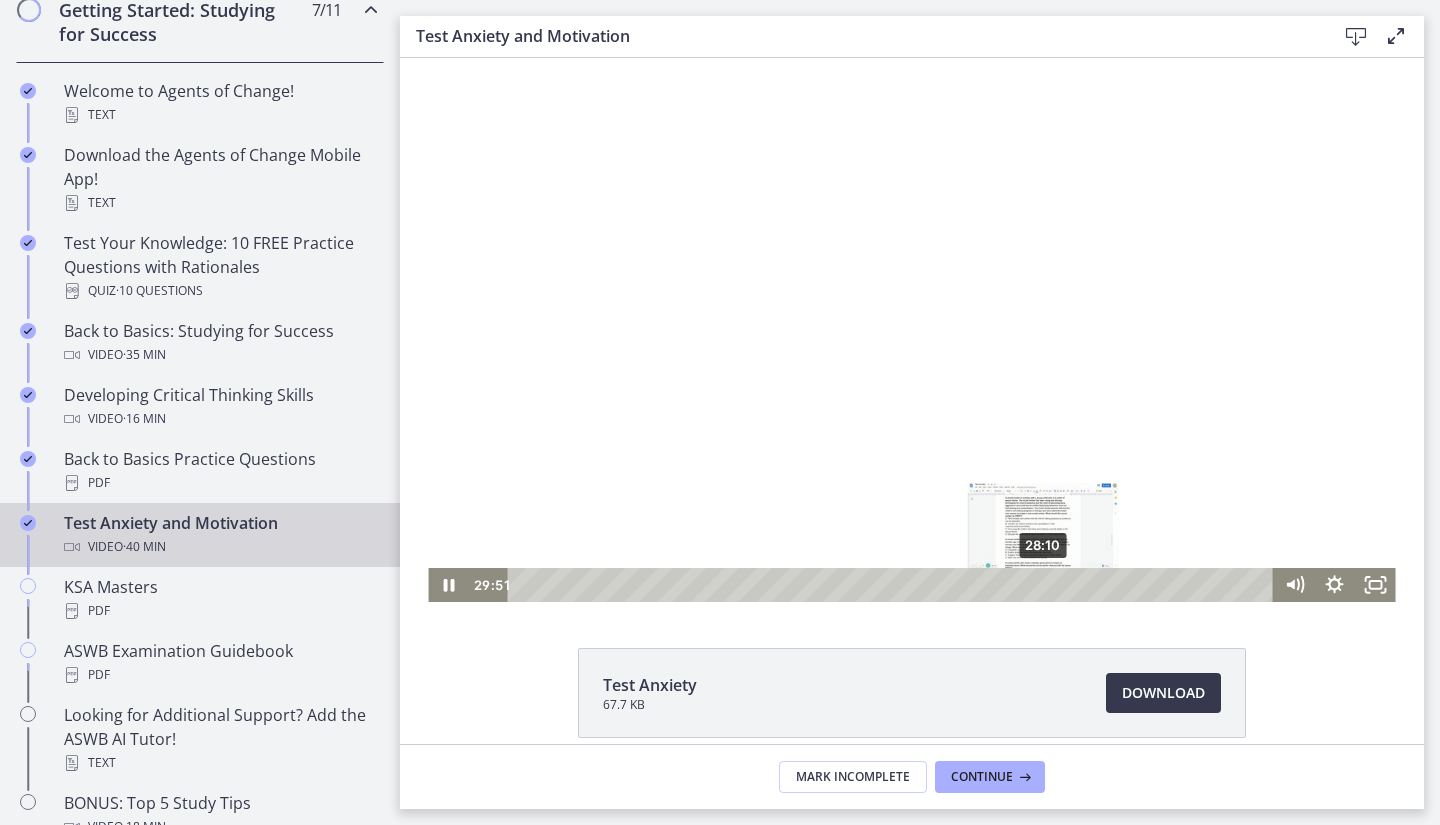 click on "28:10" at bounding box center [893, 585] 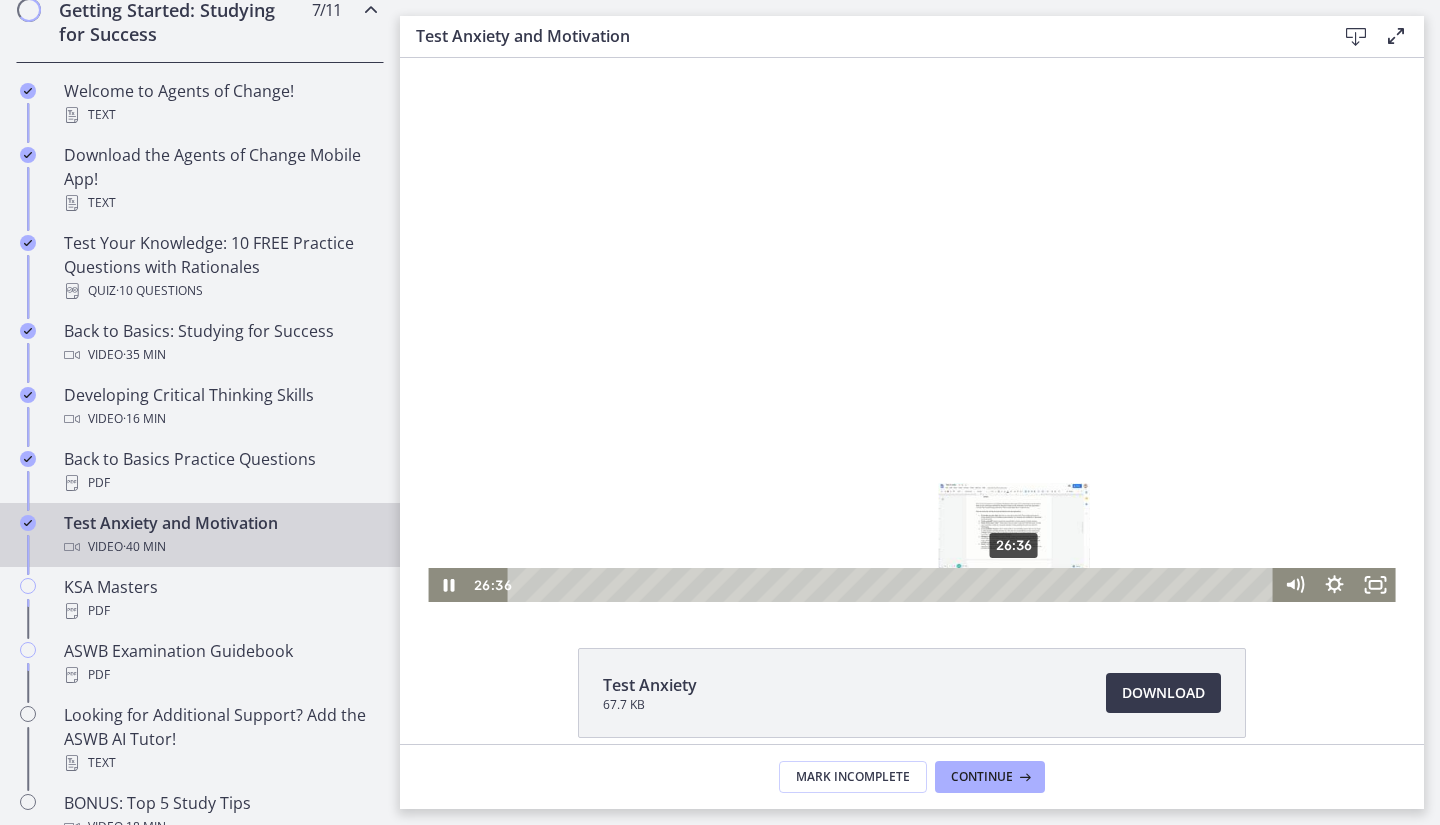 click on "26:36" at bounding box center (893, 585) 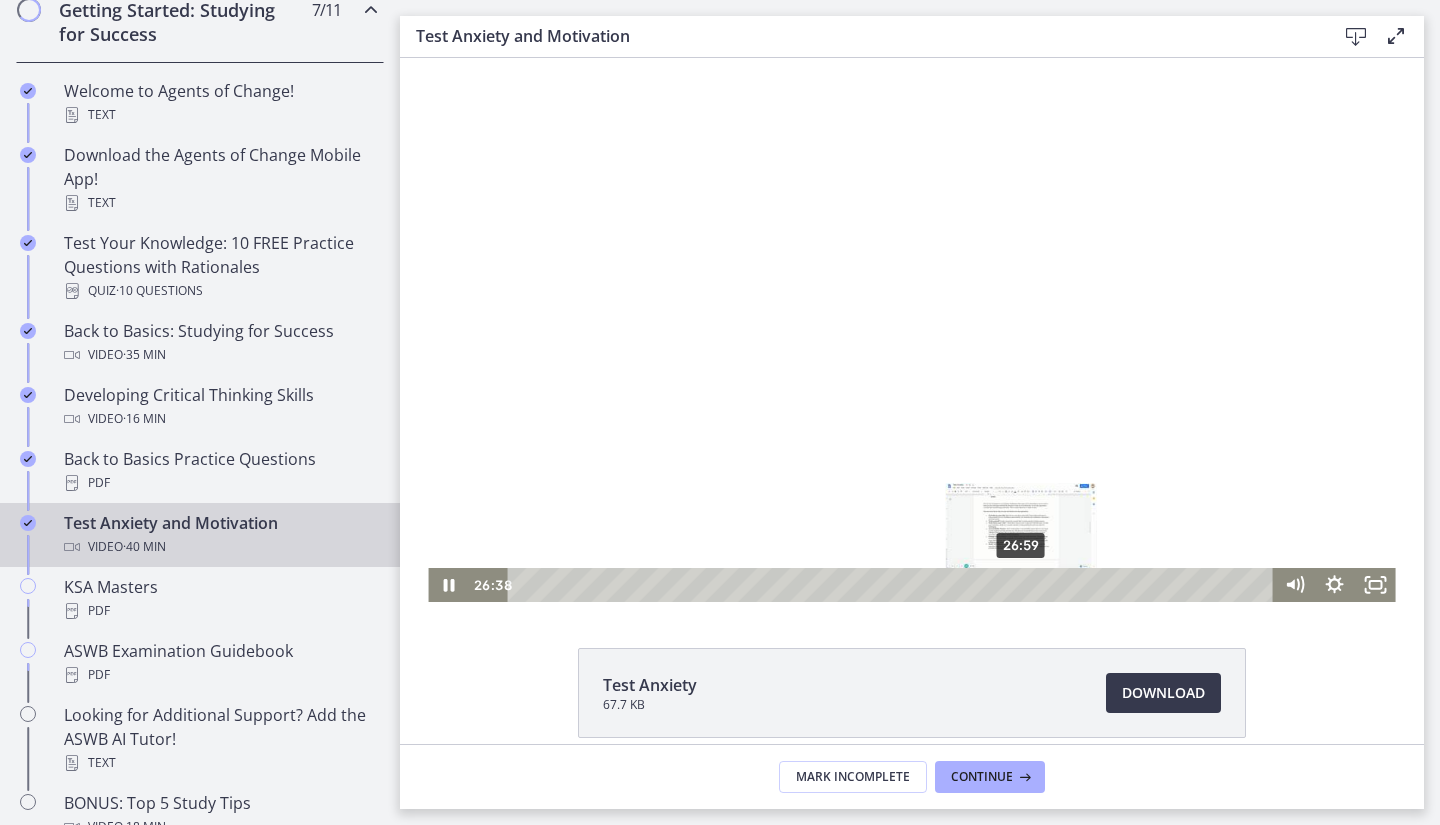 click on "26:59" at bounding box center (893, 585) 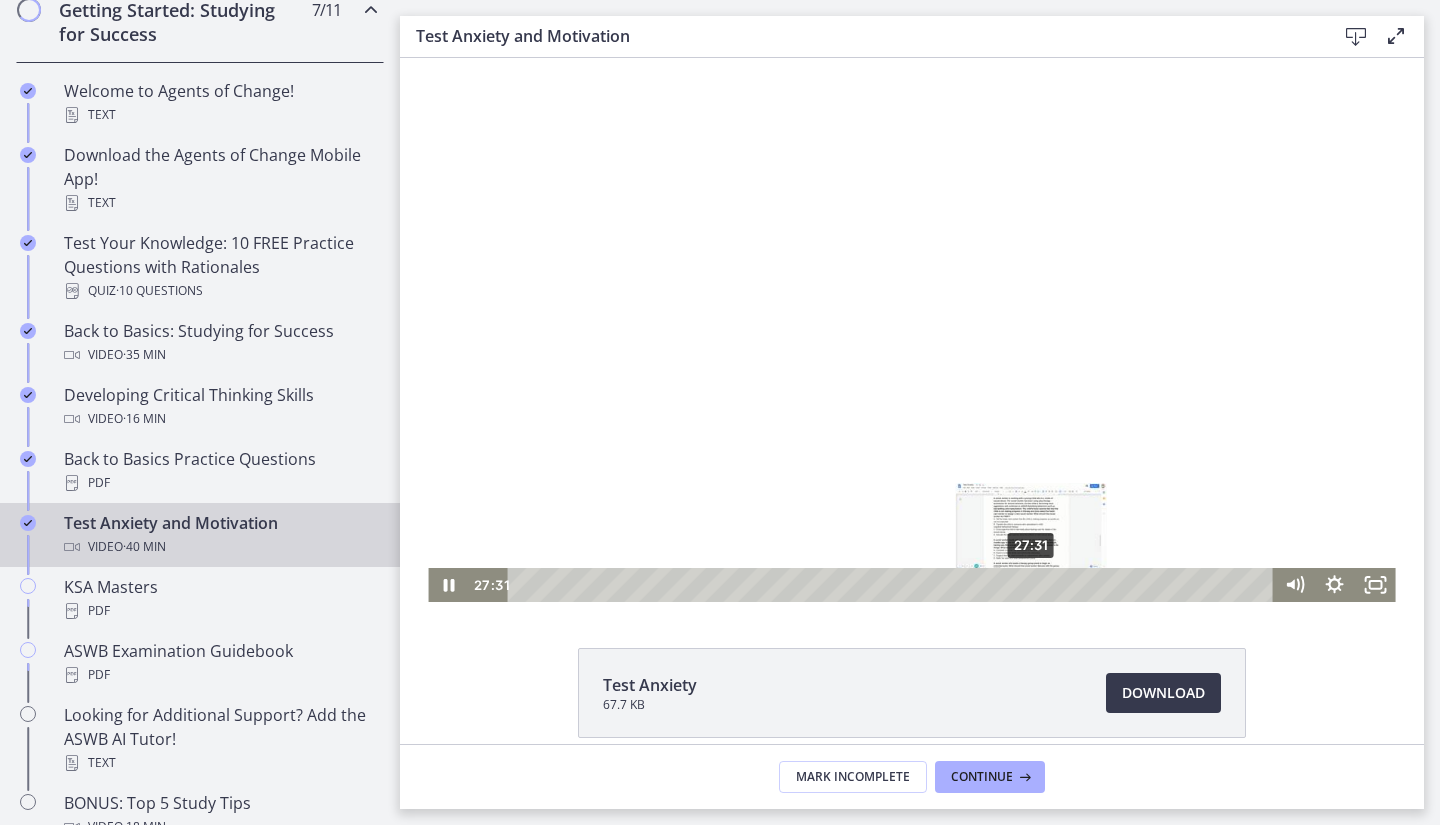 click on "27:31" at bounding box center (893, 585) 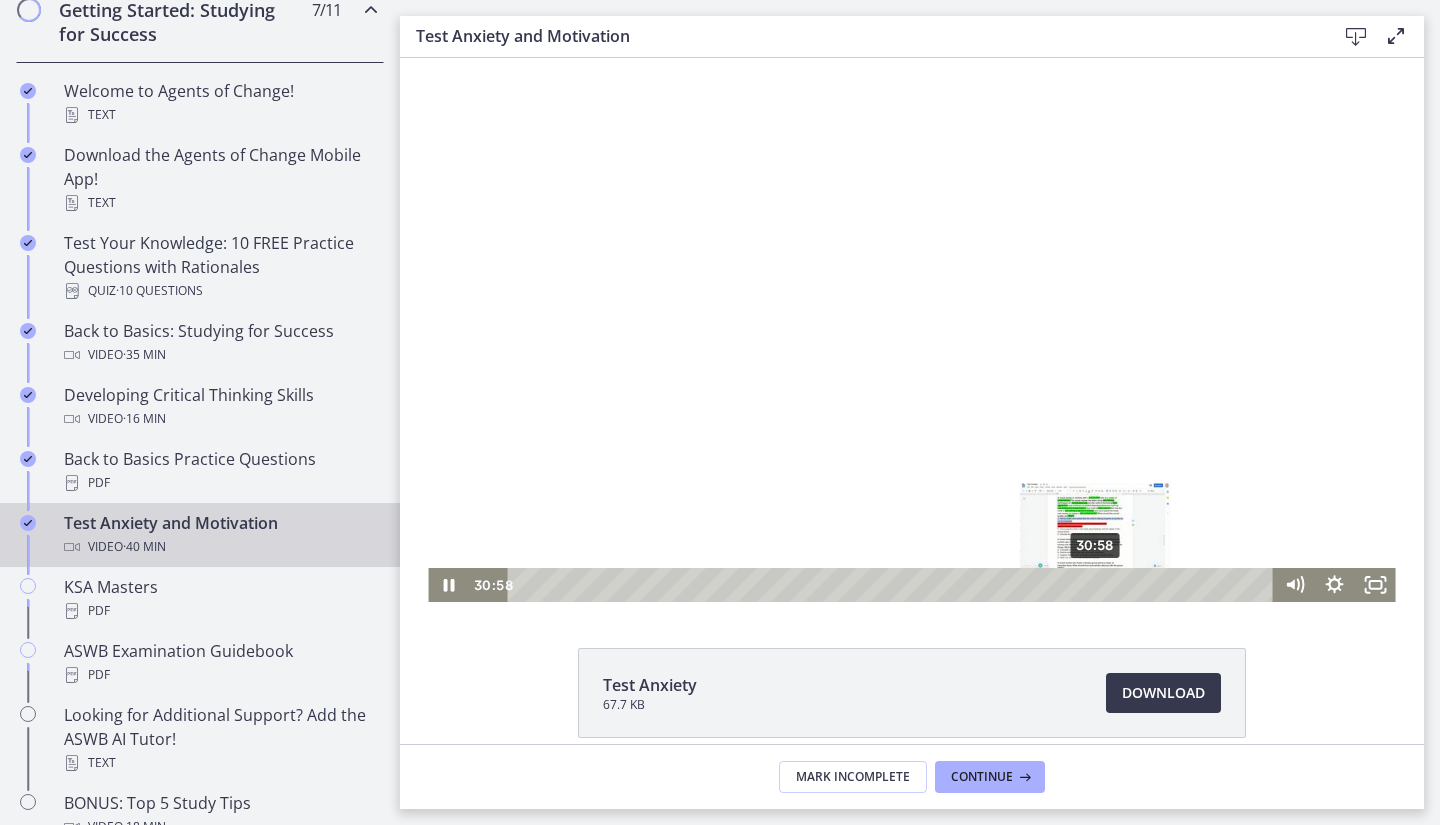 click on "30:58" at bounding box center [893, 585] 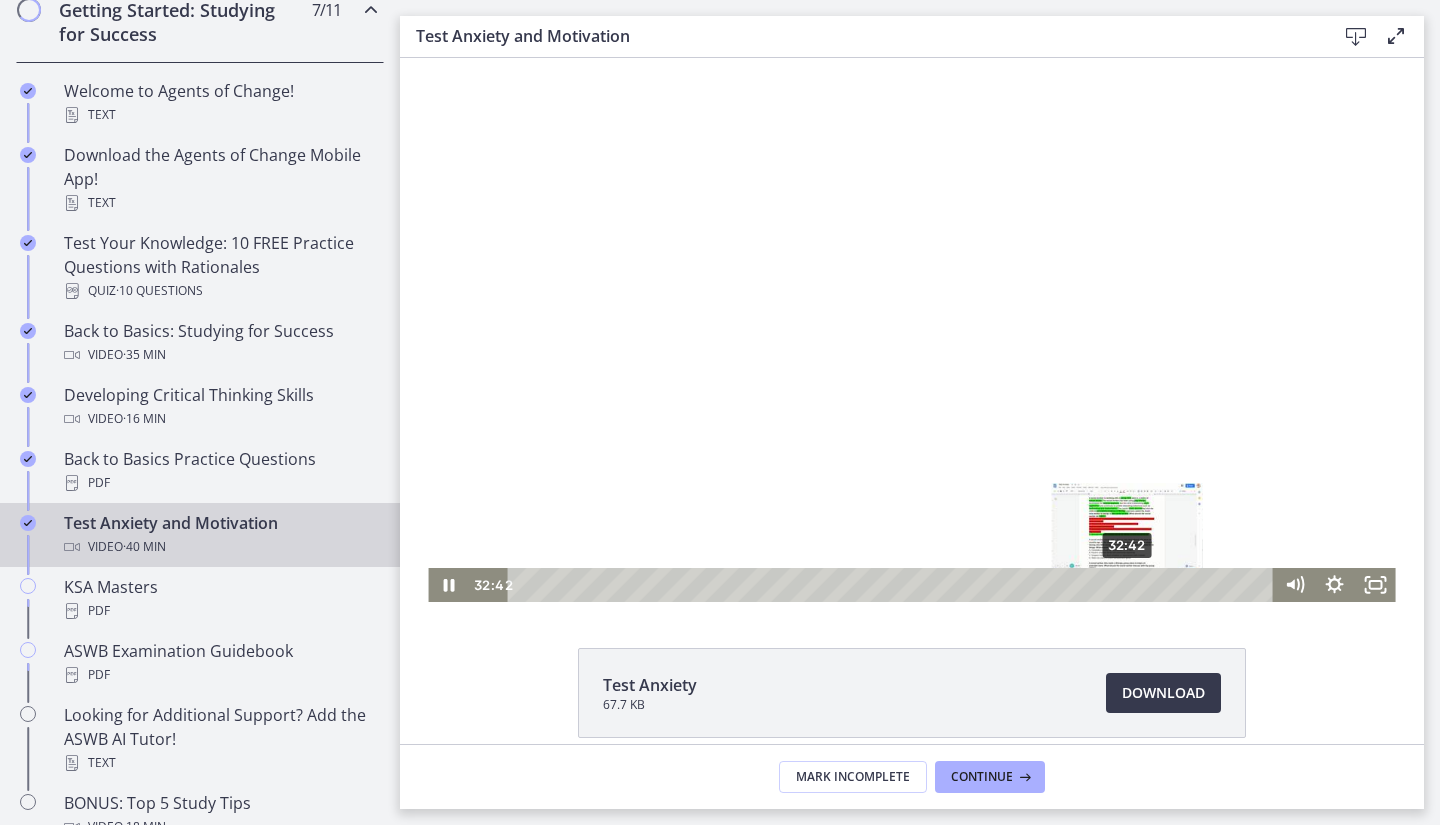 click on "32:42" at bounding box center [893, 585] 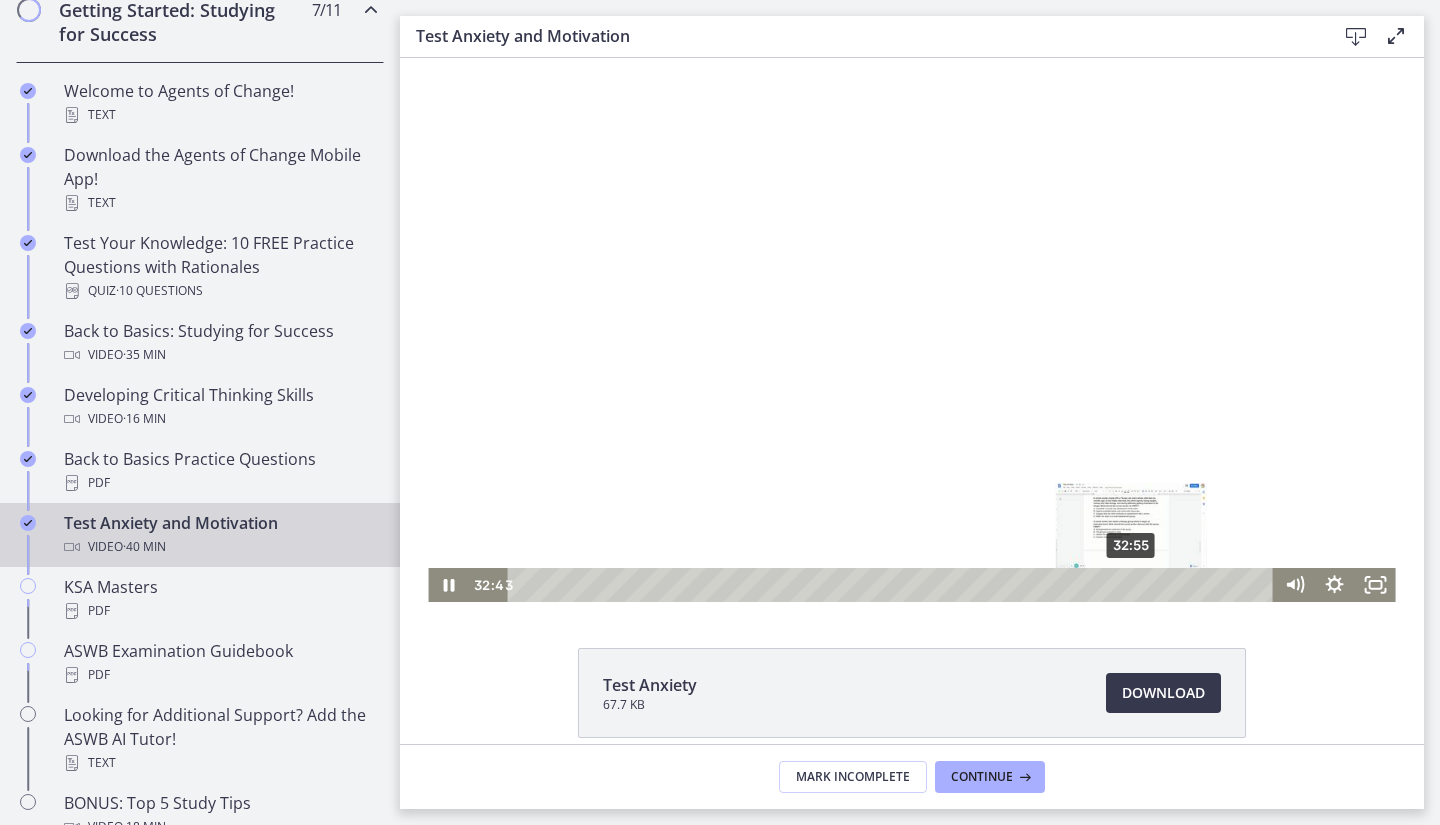 click at bounding box center (1127, 584) 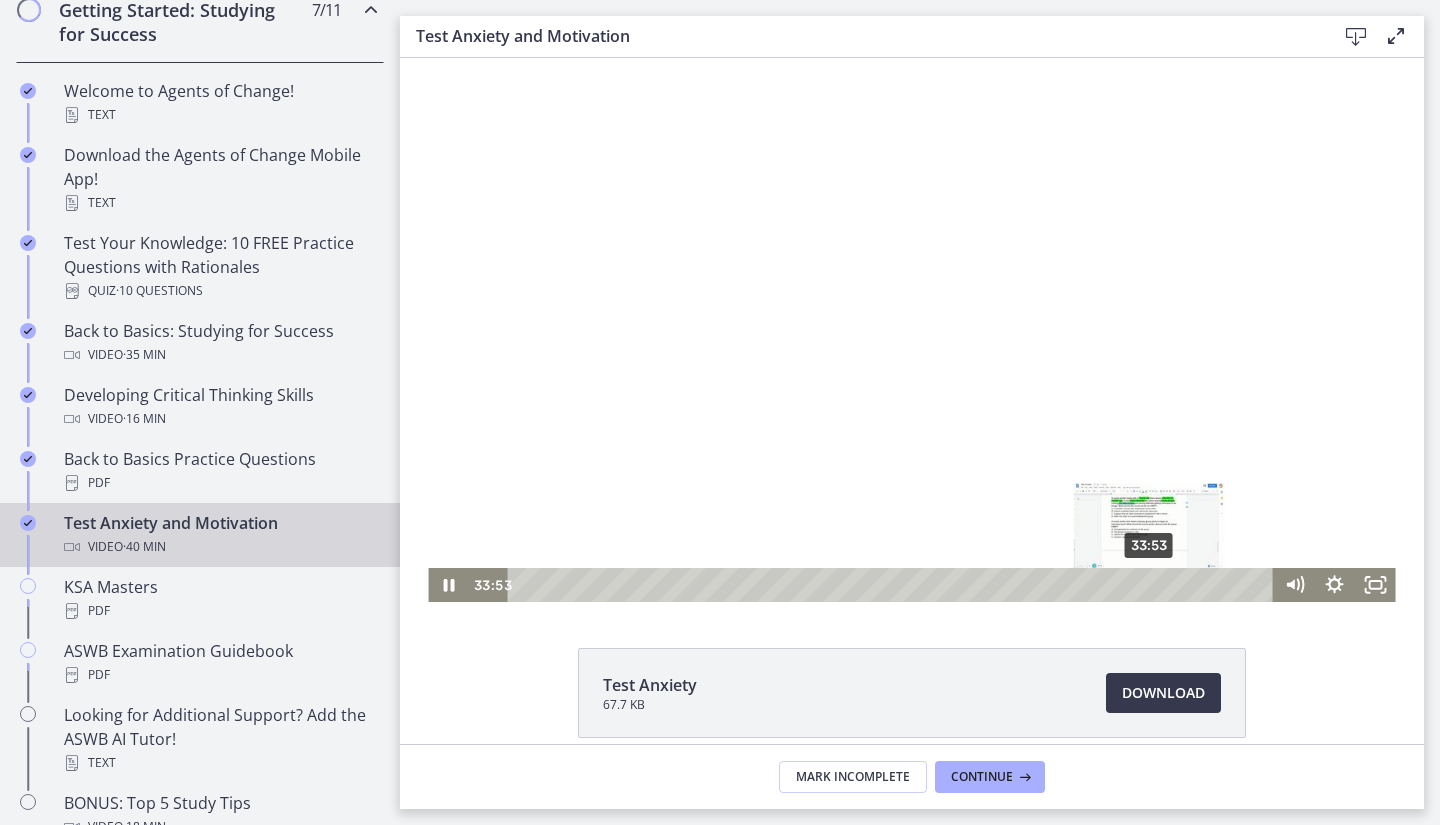 click on "33:53" at bounding box center [893, 585] 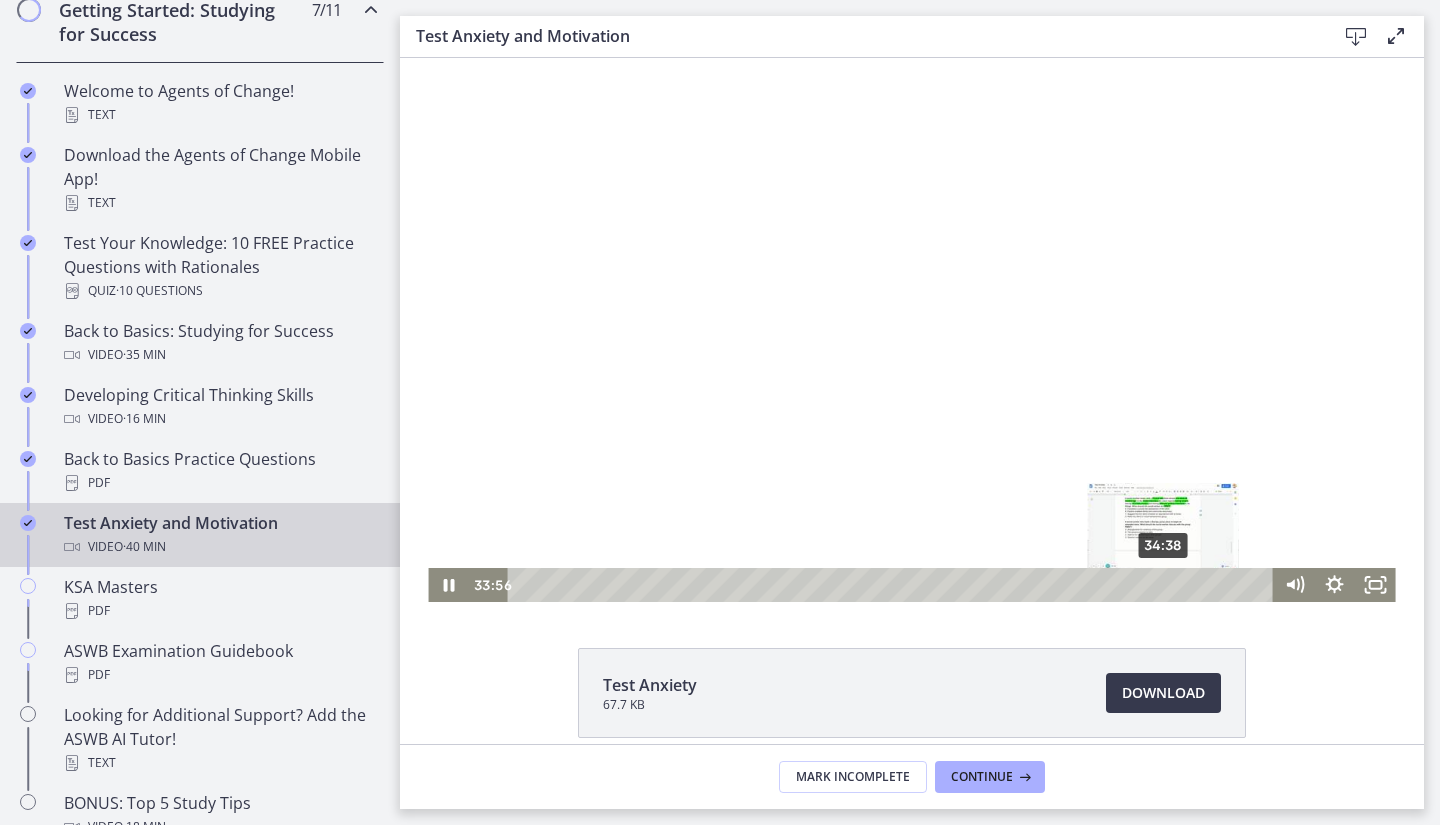 click on "34:38" at bounding box center (893, 585) 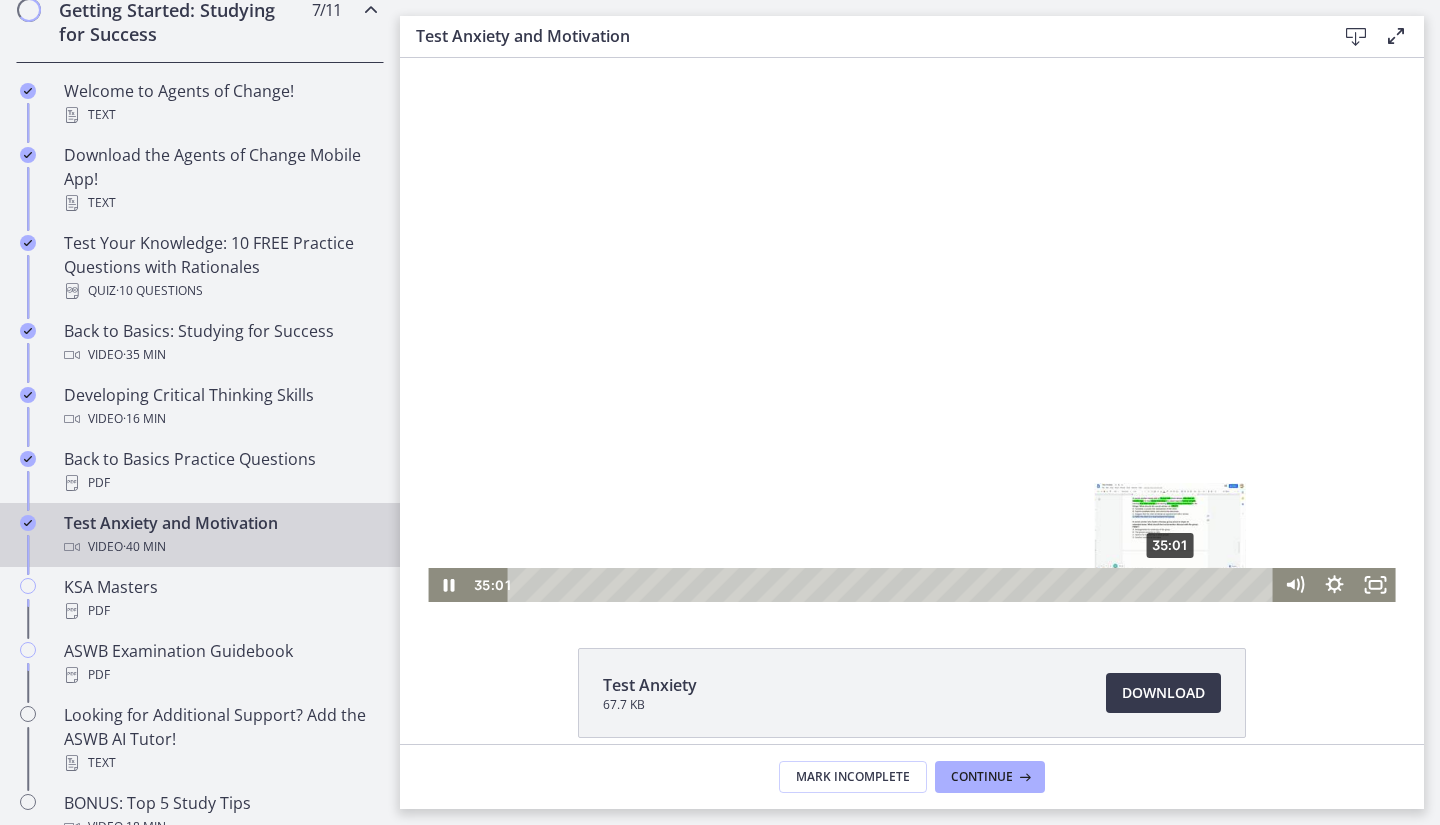 click on "35:01" at bounding box center [893, 585] 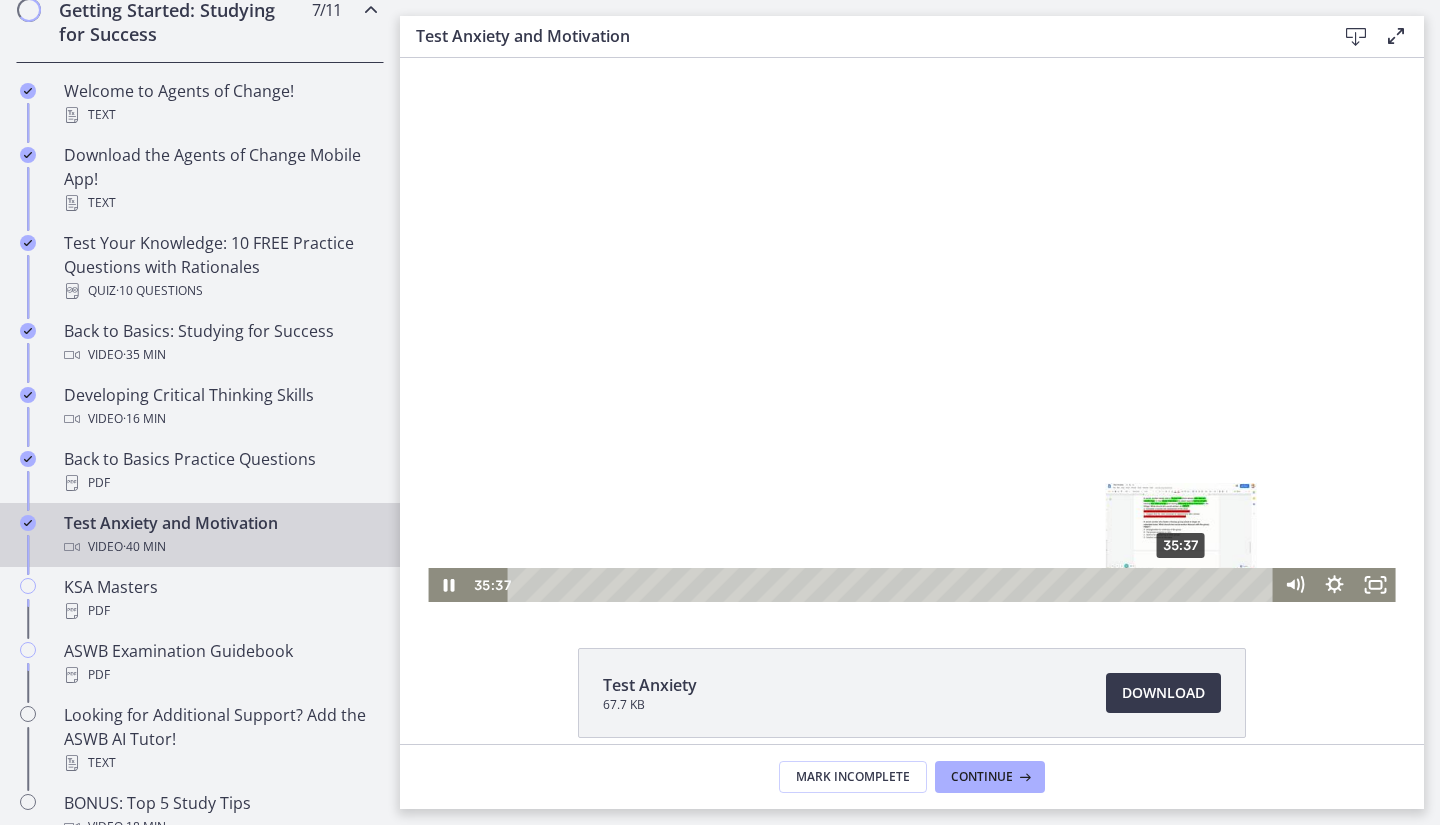 click on "35:37" at bounding box center [893, 585] 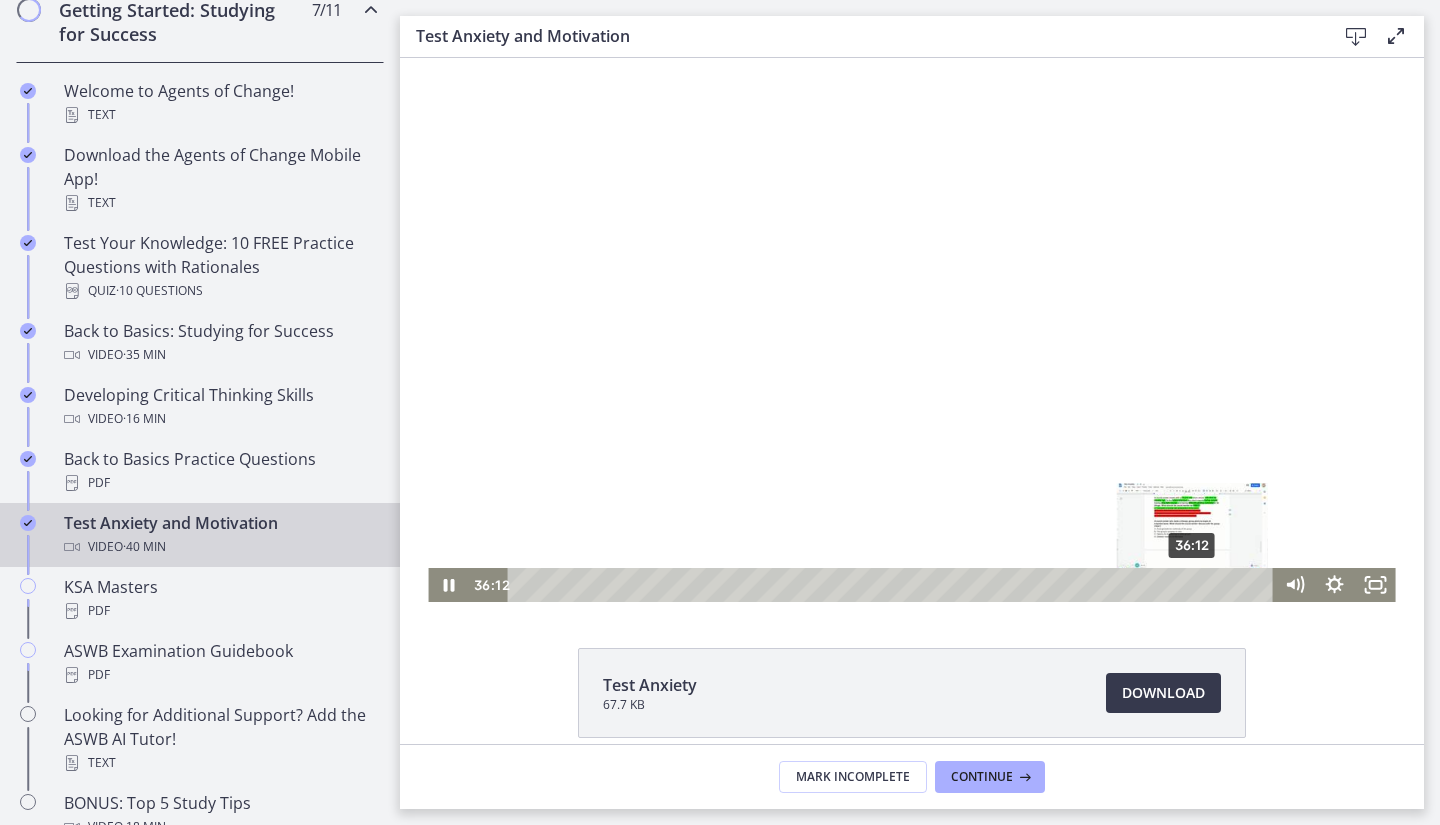 click on "36:12" at bounding box center [893, 585] 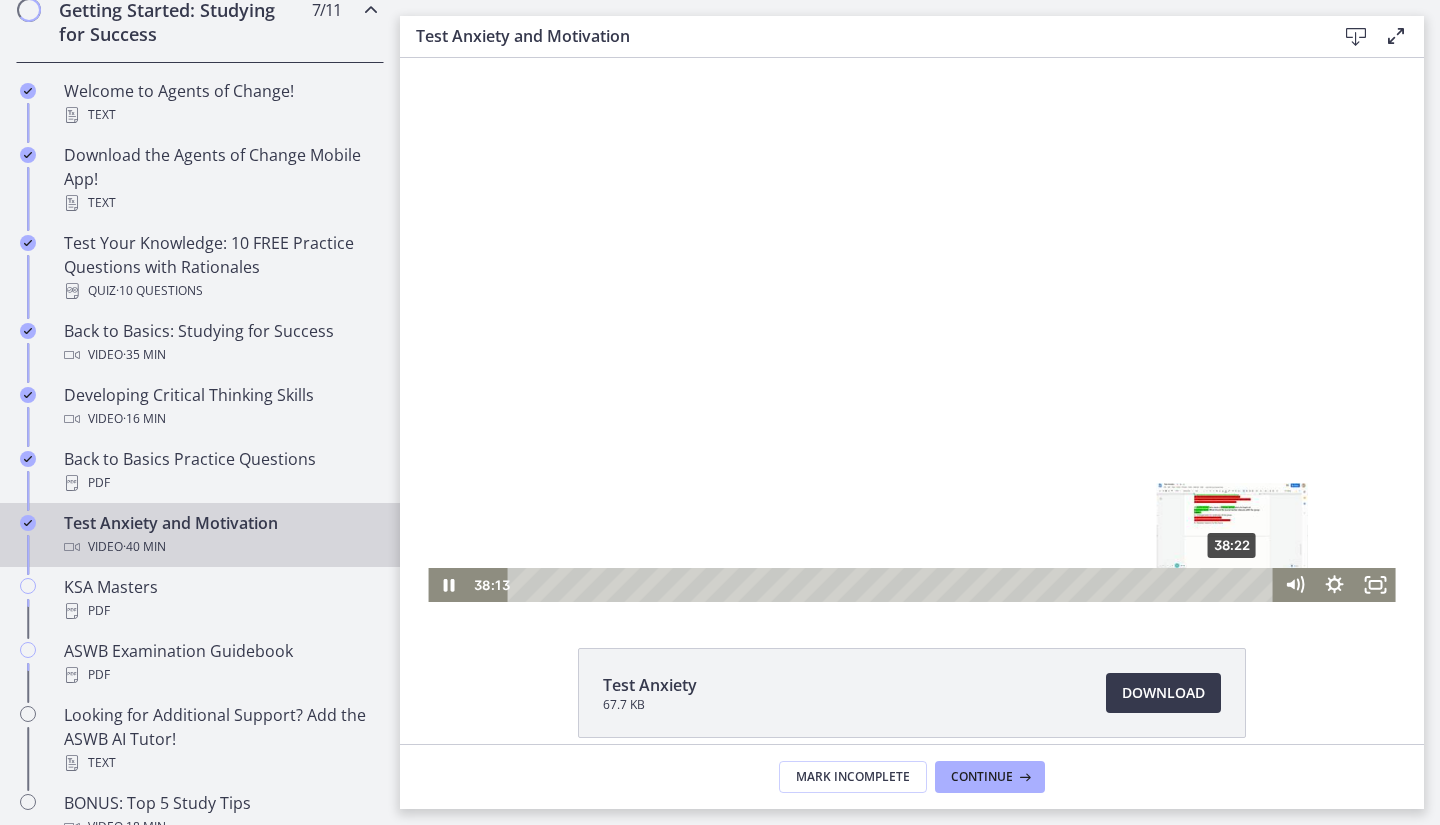 click on "38:22" at bounding box center (893, 585) 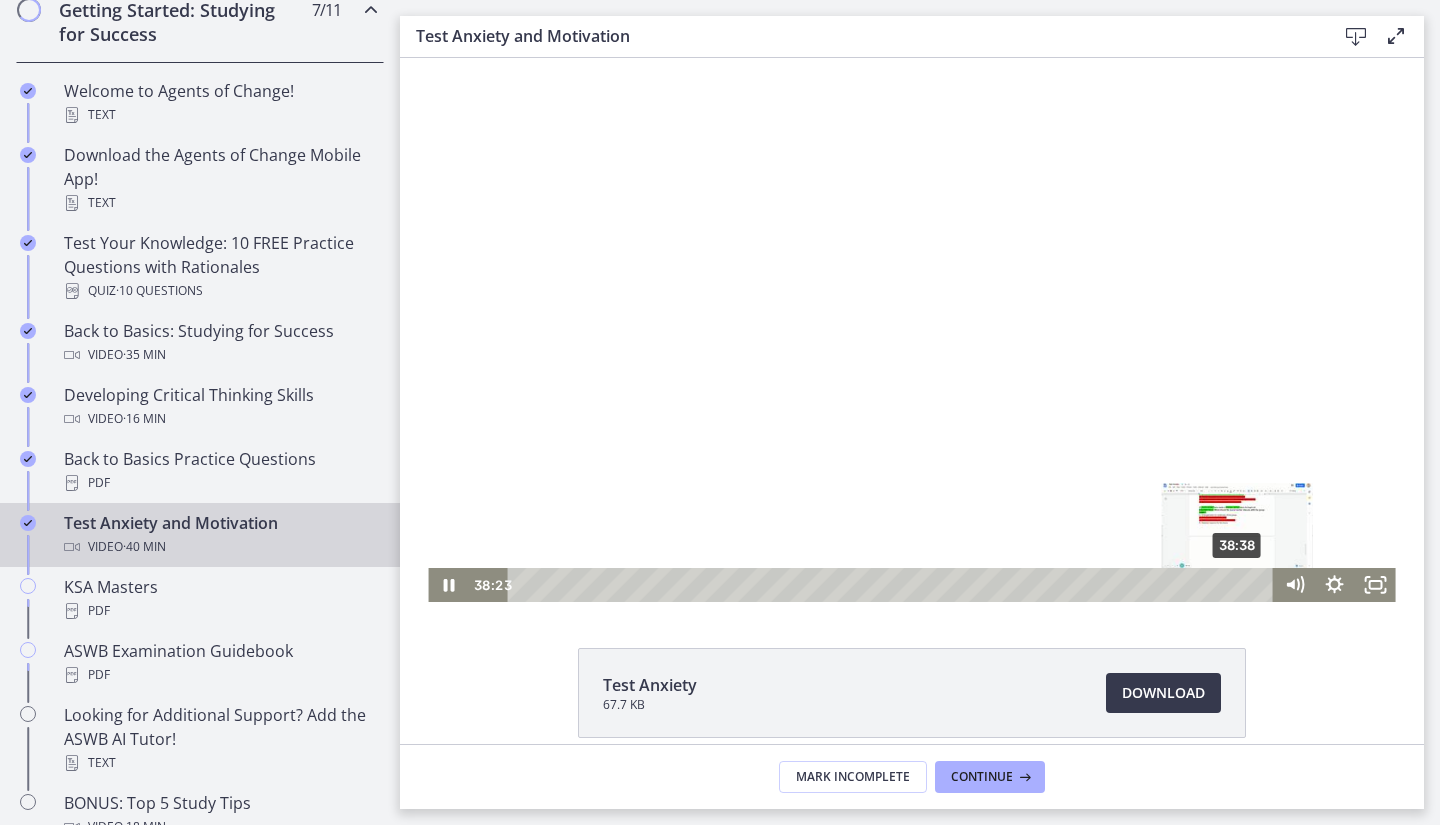 click on "38:38" at bounding box center [893, 585] 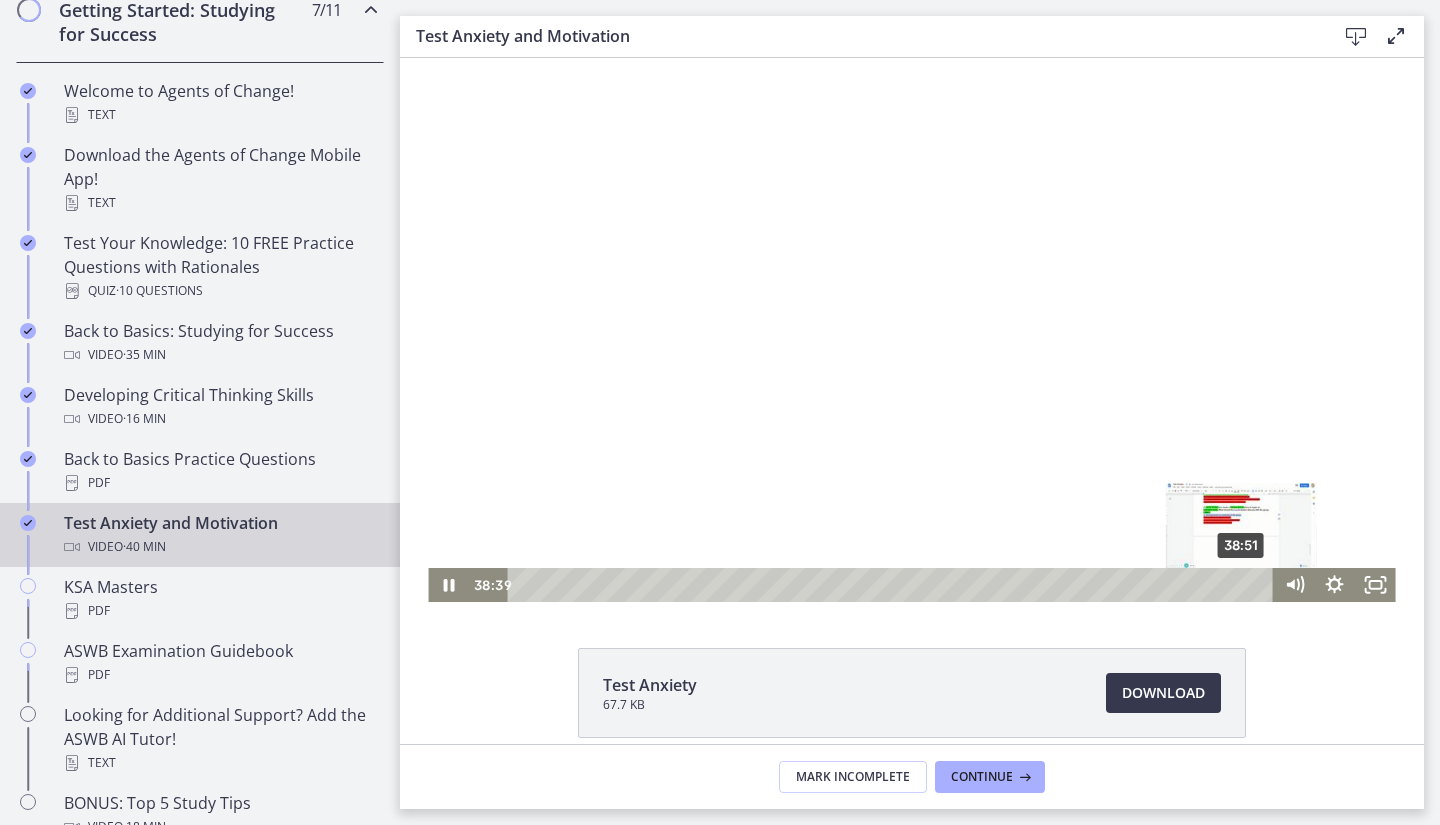 click on "38:51" at bounding box center [893, 585] 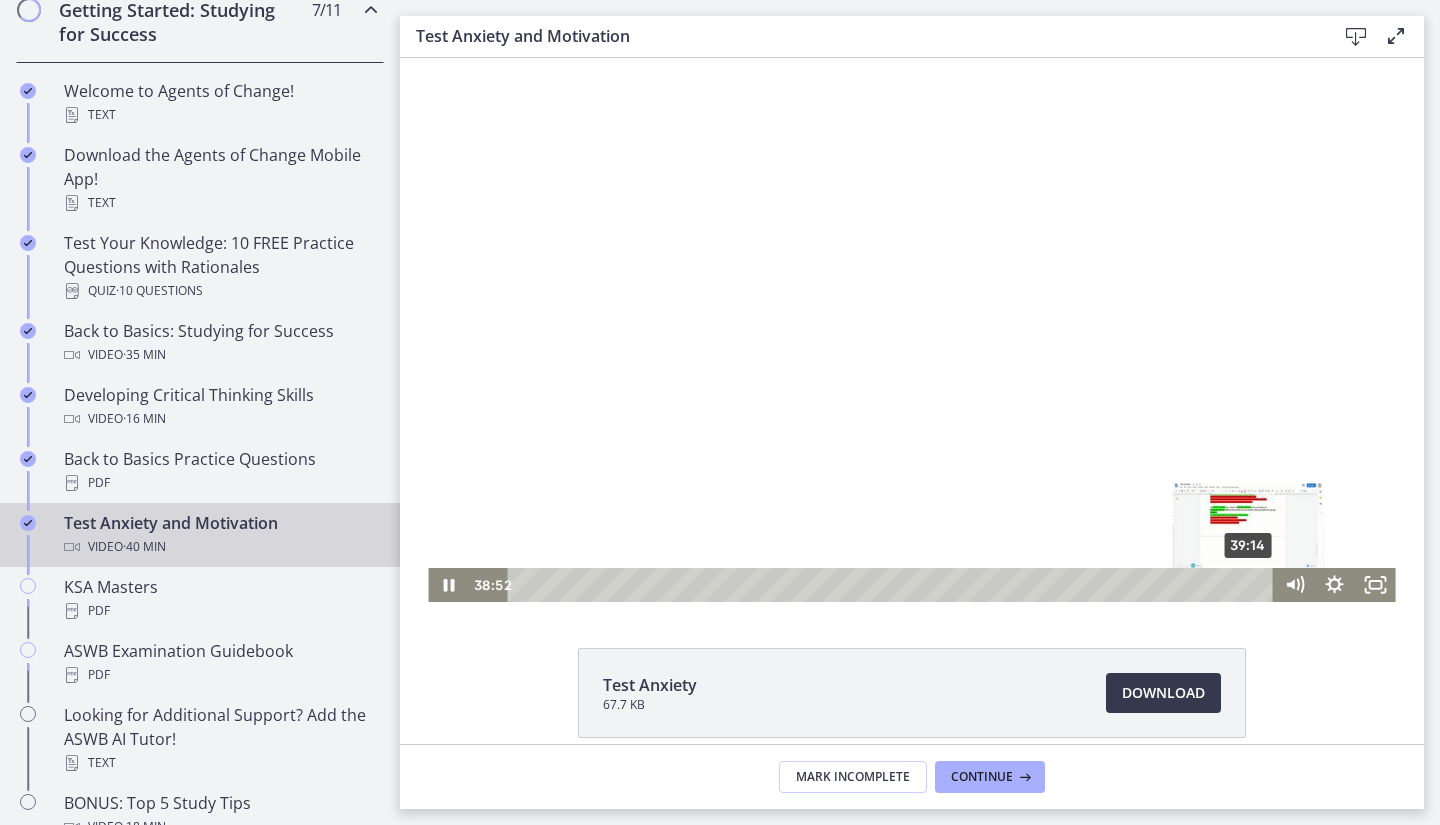 click on "39:14" at bounding box center (893, 585) 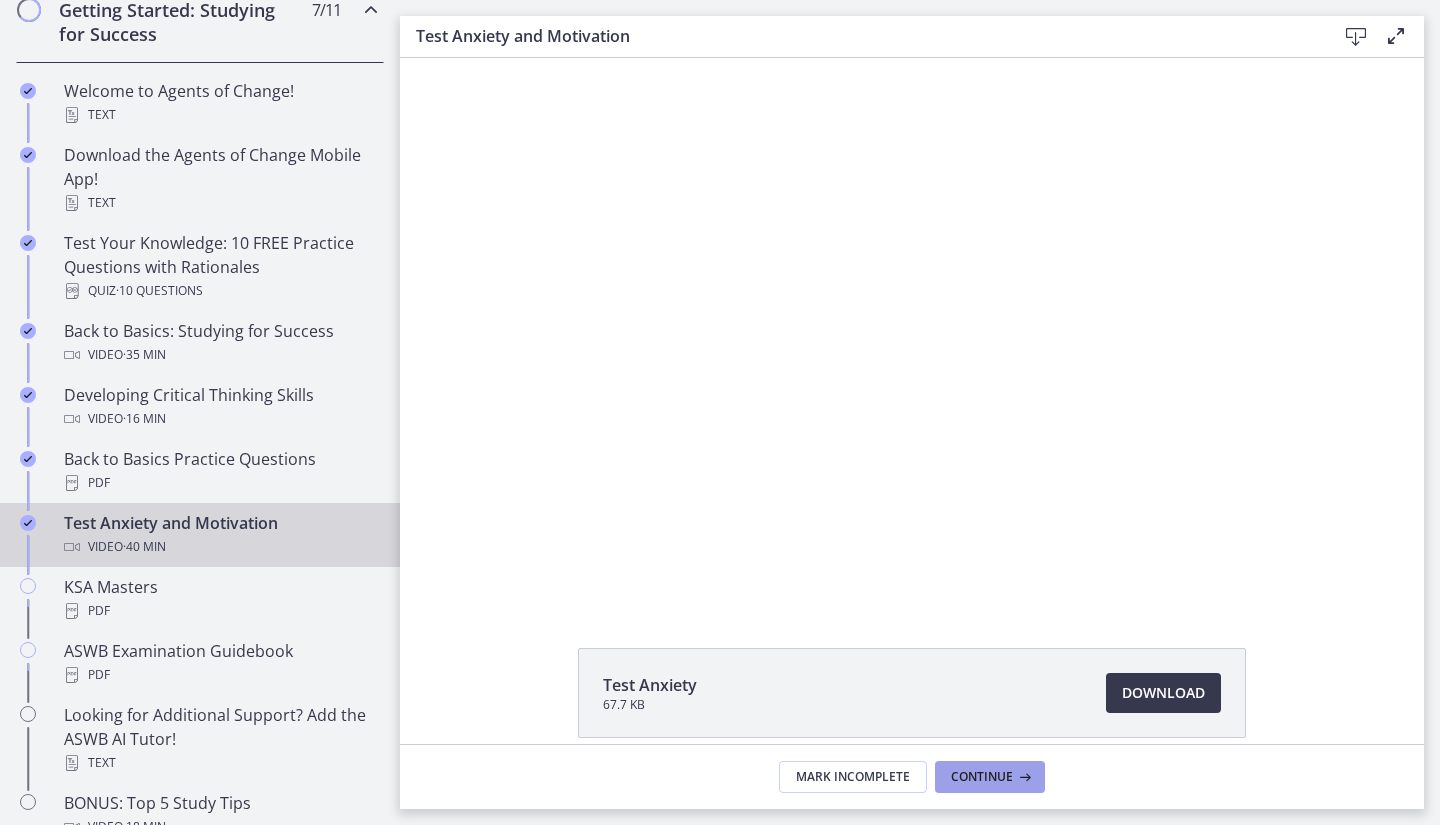 click on "Continue" at bounding box center [990, 777] 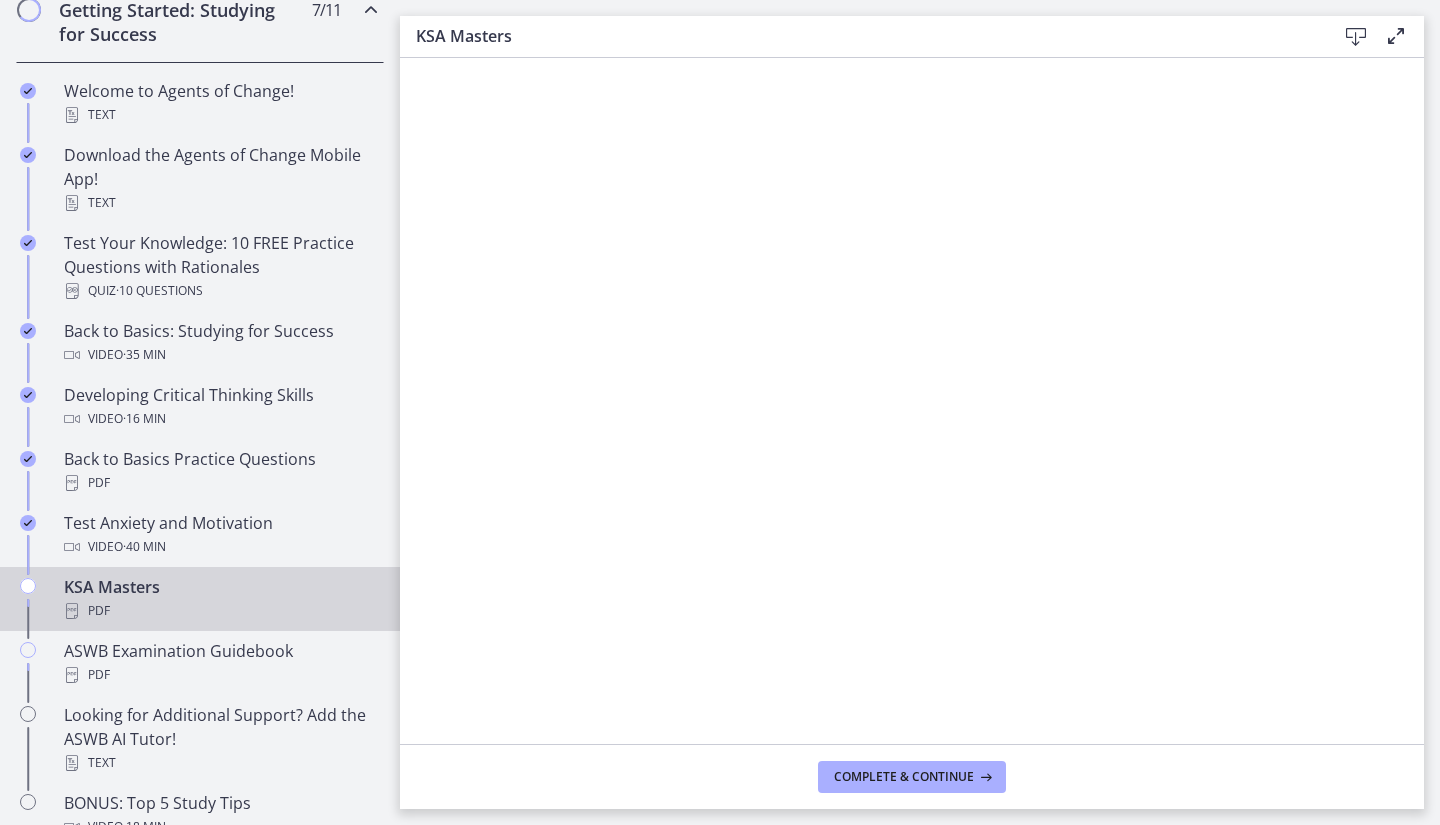click at bounding box center (1396, 36) 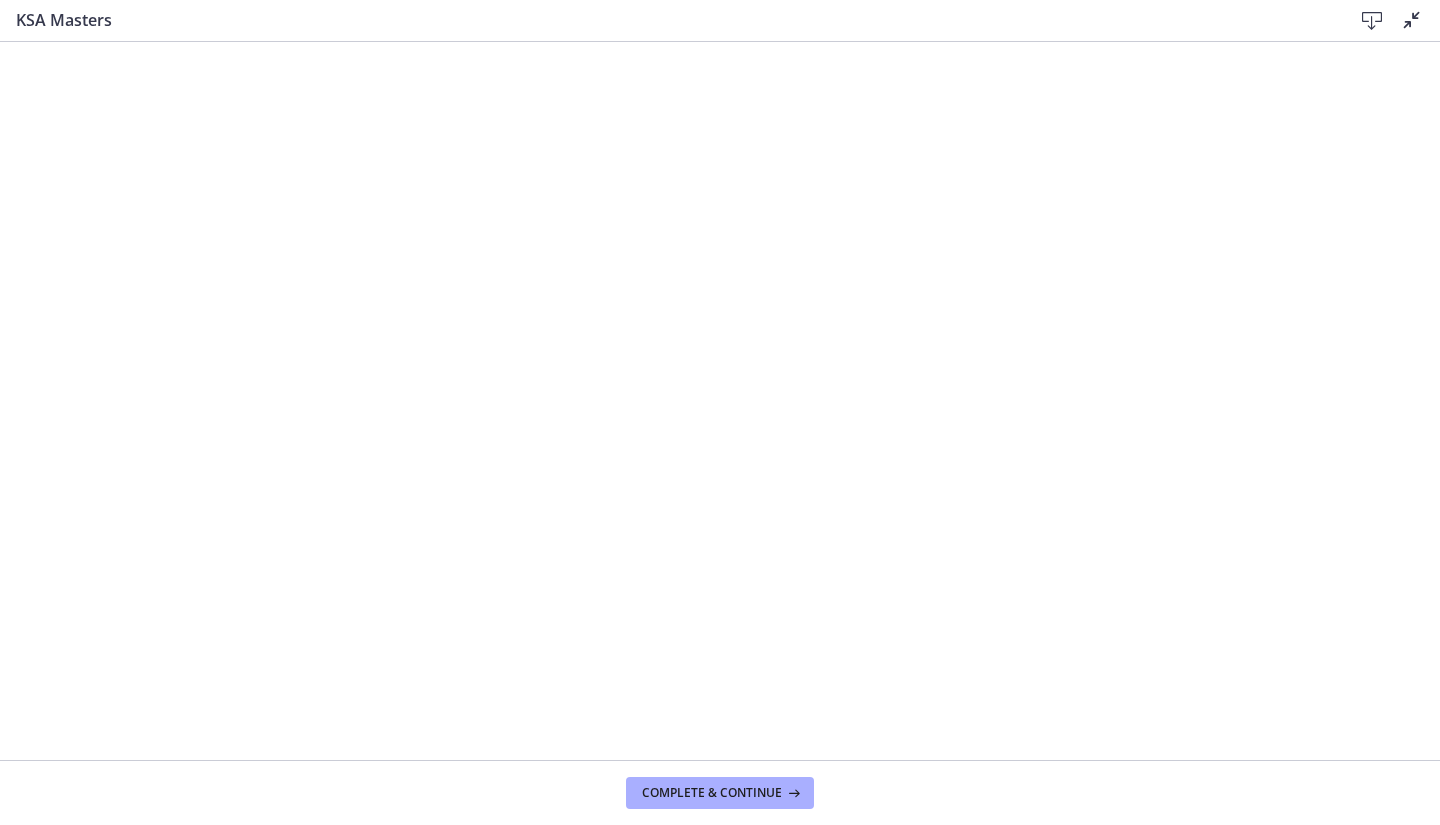 click on "KSA Masters
Download
Disable fullscreen" at bounding box center (720, 21) 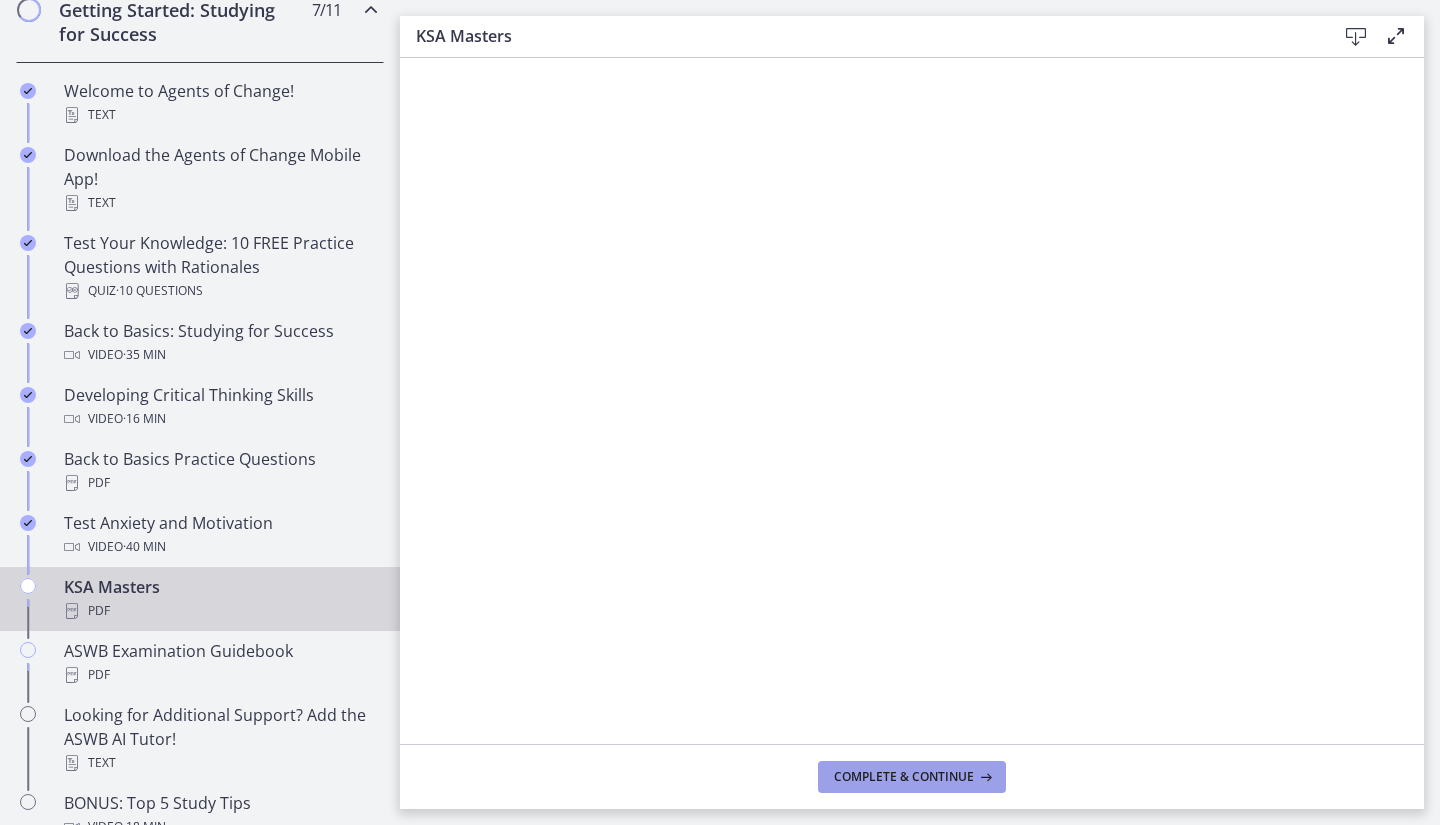 click on "Complete & continue" at bounding box center [904, 777] 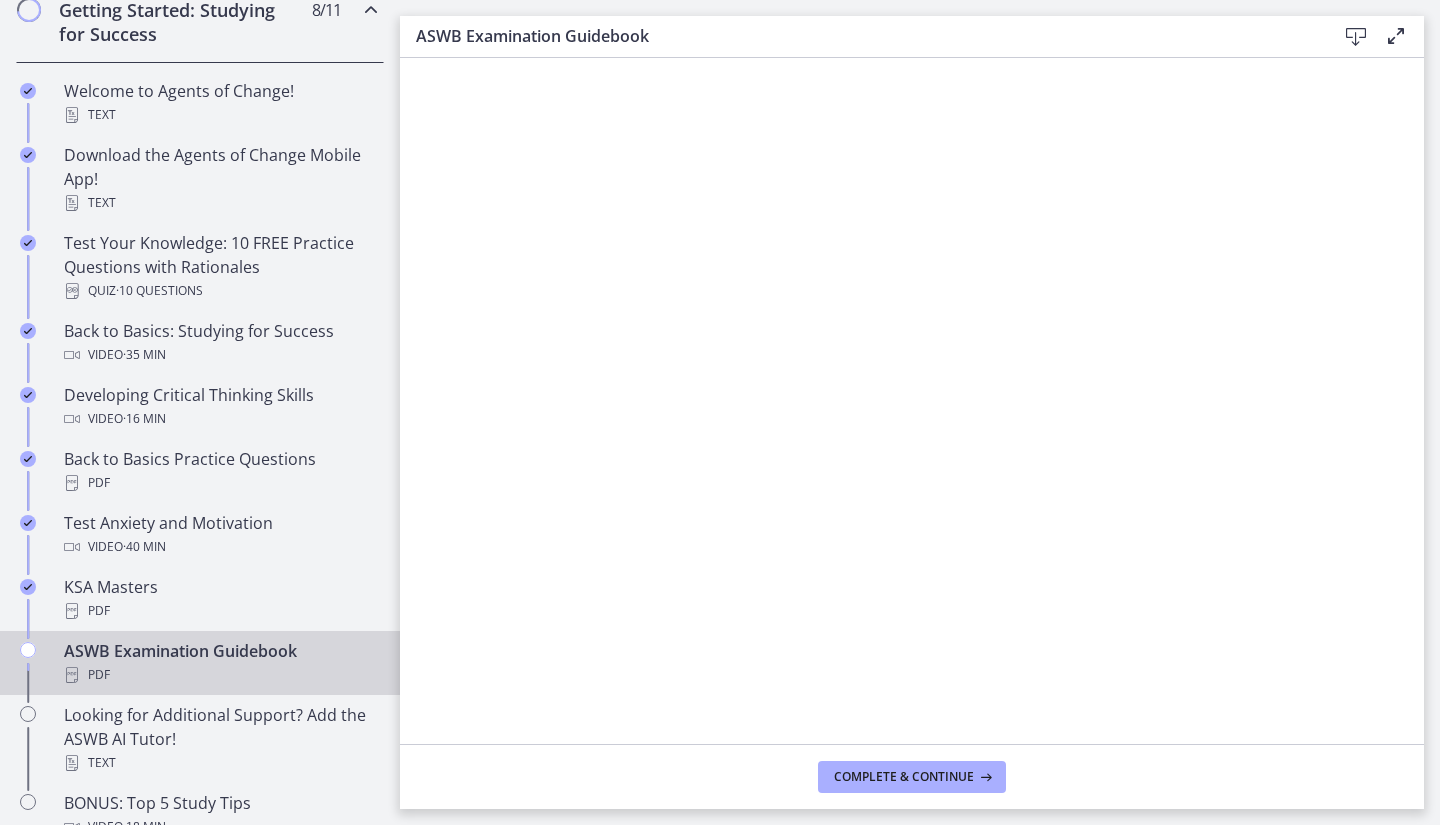 click at bounding box center (1356, 37) 